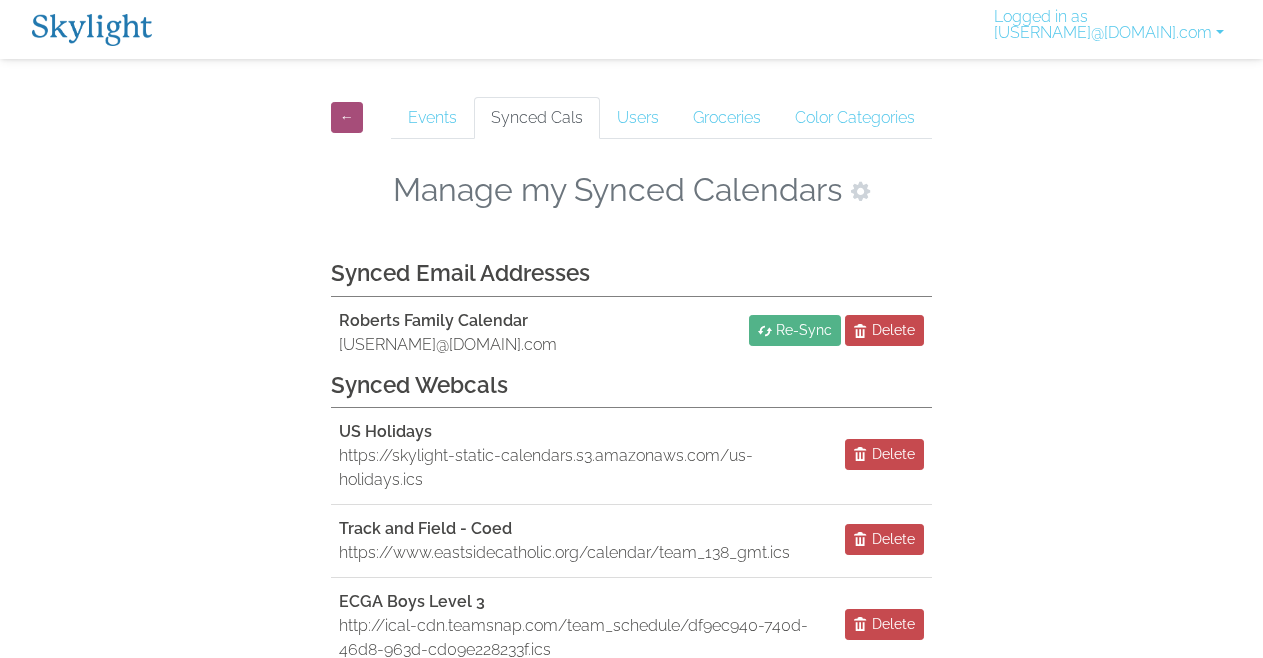 scroll, scrollTop: 0, scrollLeft: 0, axis: both 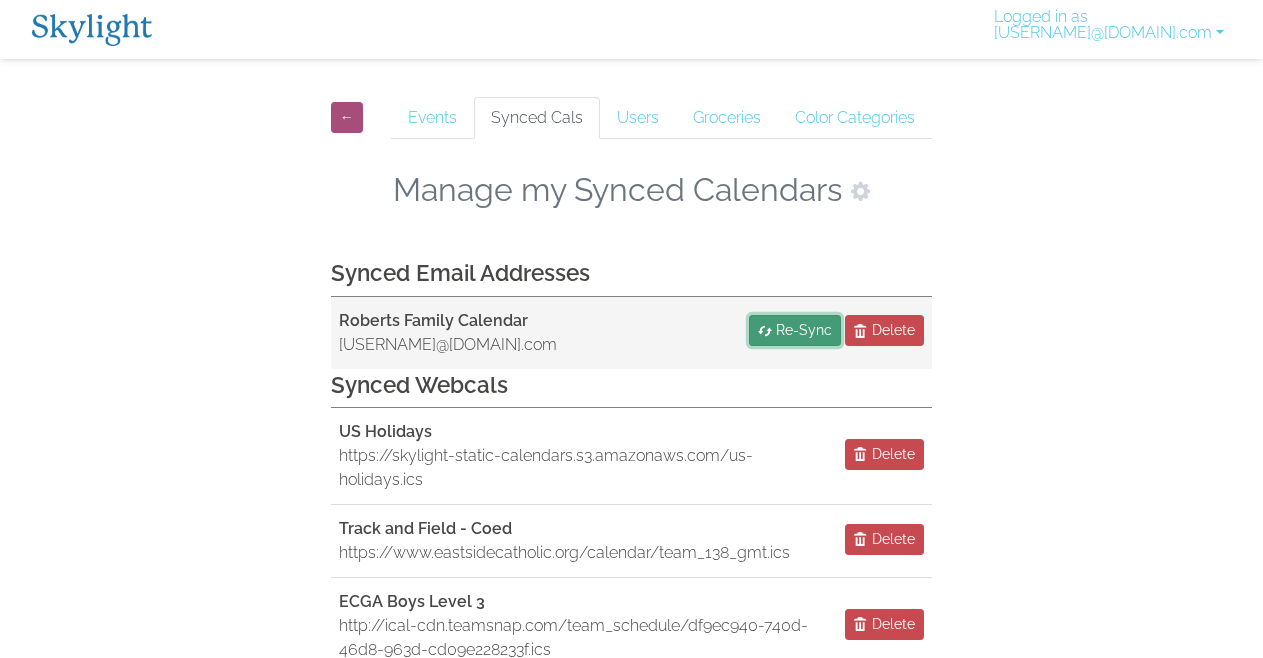 click on "Re-Sync" at bounding box center [804, 330] 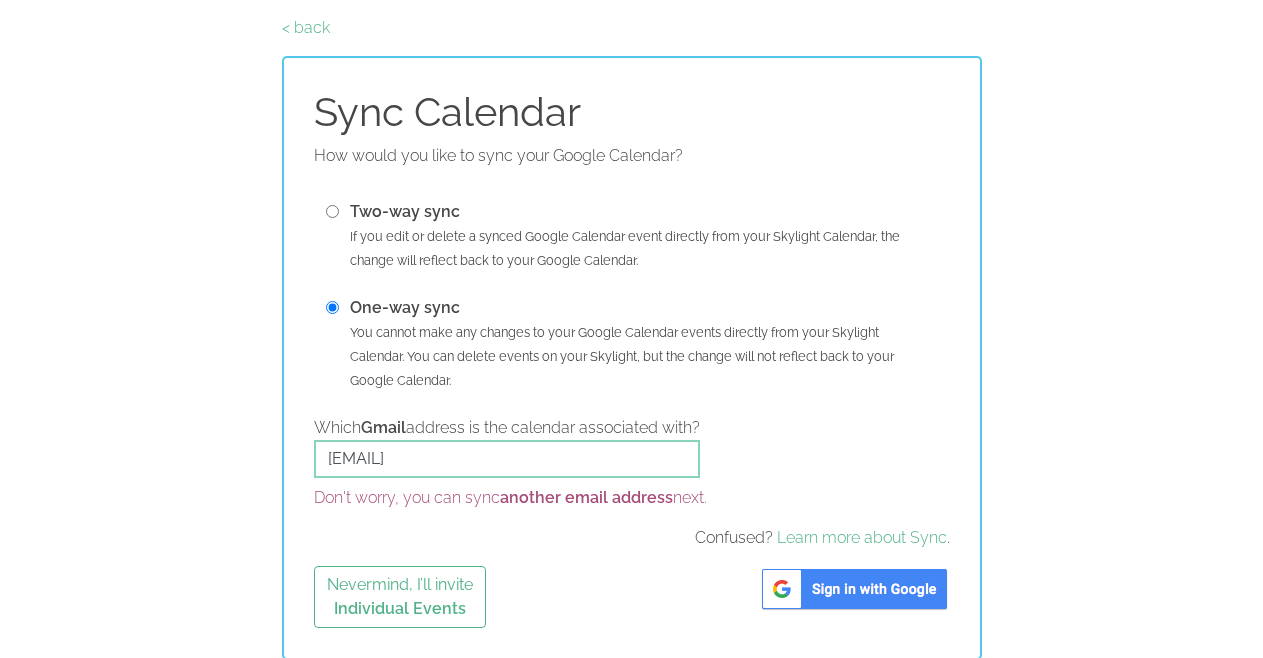 scroll, scrollTop: 75, scrollLeft: 0, axis: vertical 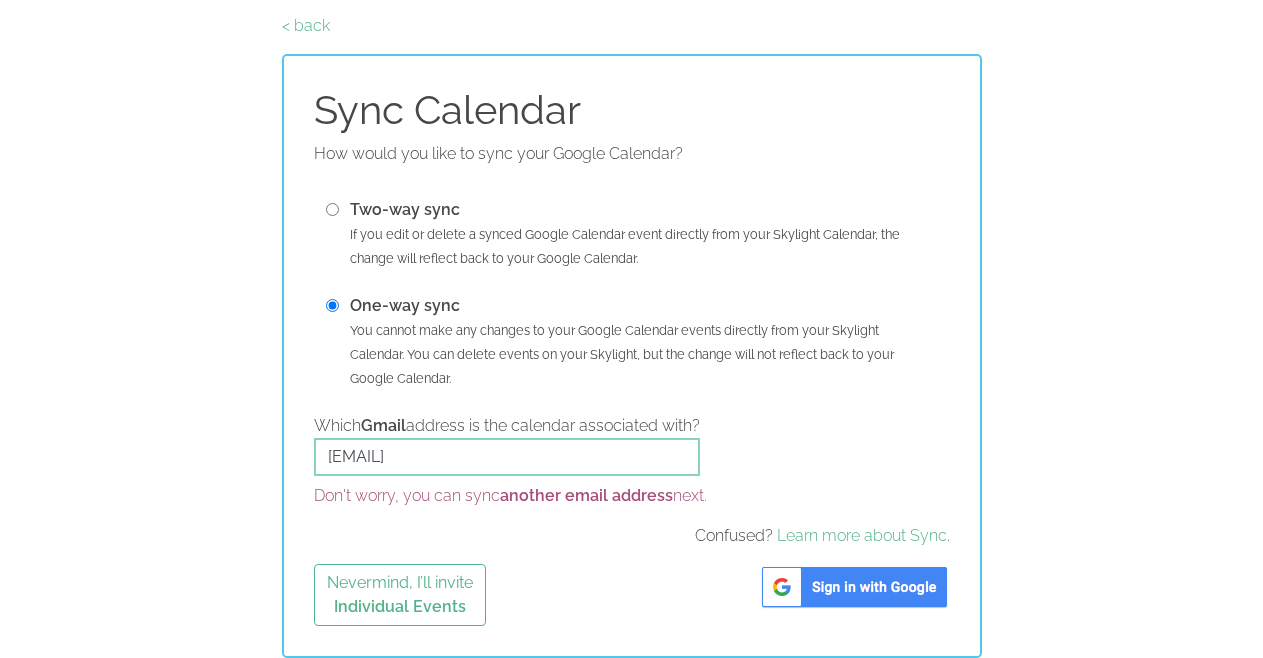 click at bounding box center [854, 587] 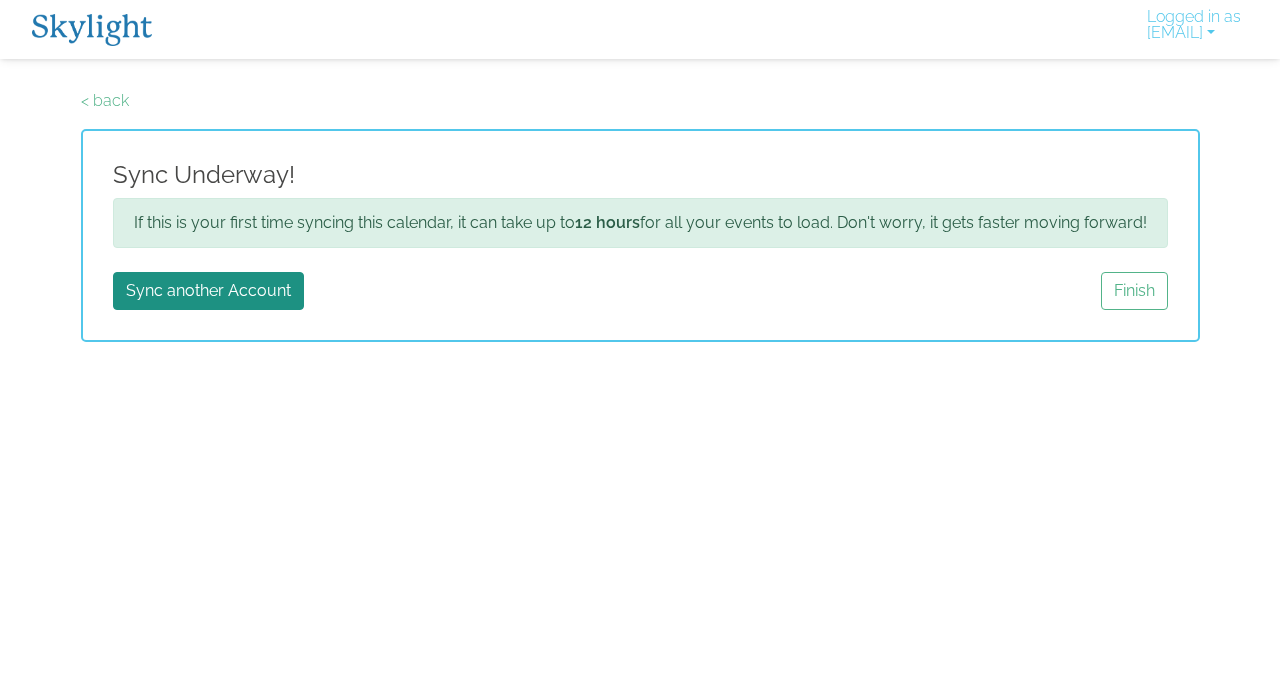 scroll, scrollTop: 0, scrollLeft: 0, axis: both 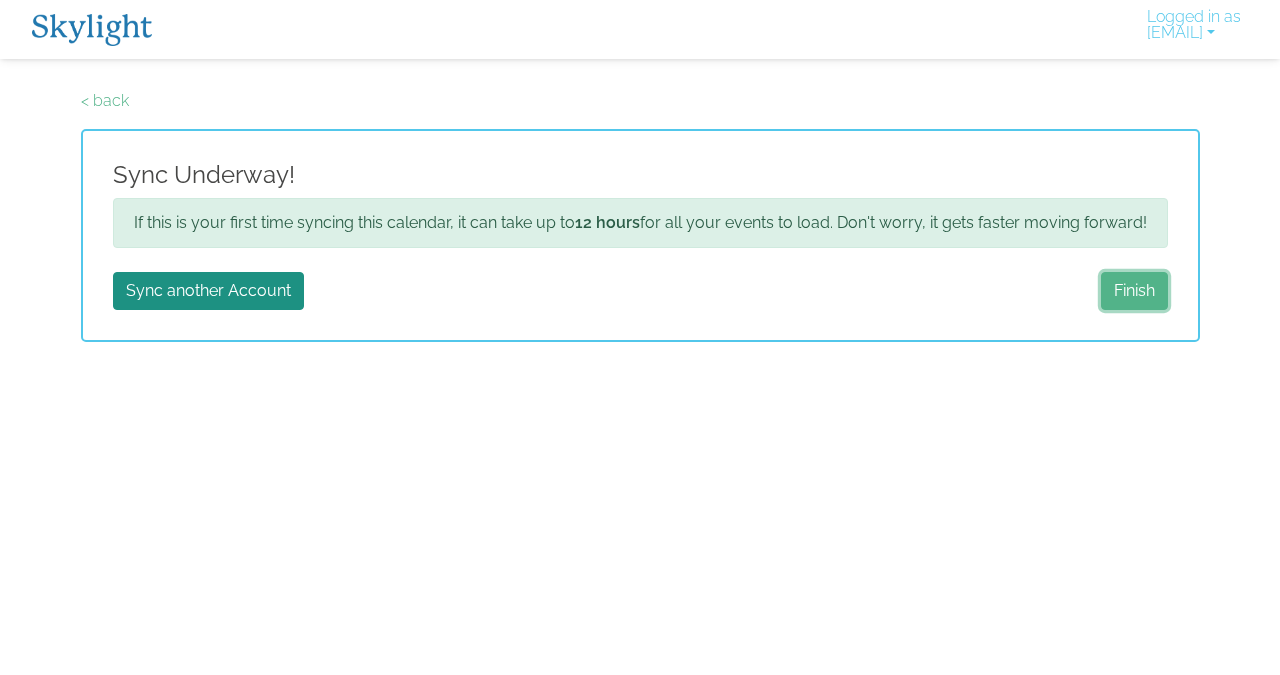 click on "Finish" at bounding box center (1134, 291) 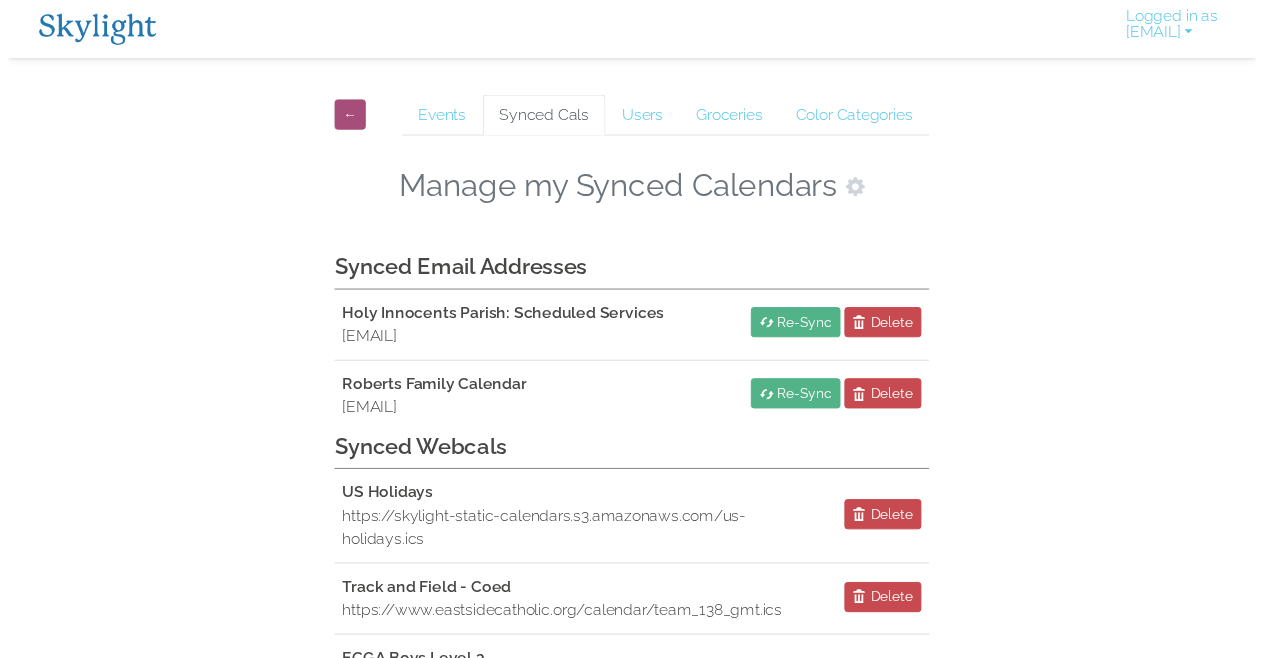 scroll, scrollTop: 0, scrollLeft: 0, axis: both 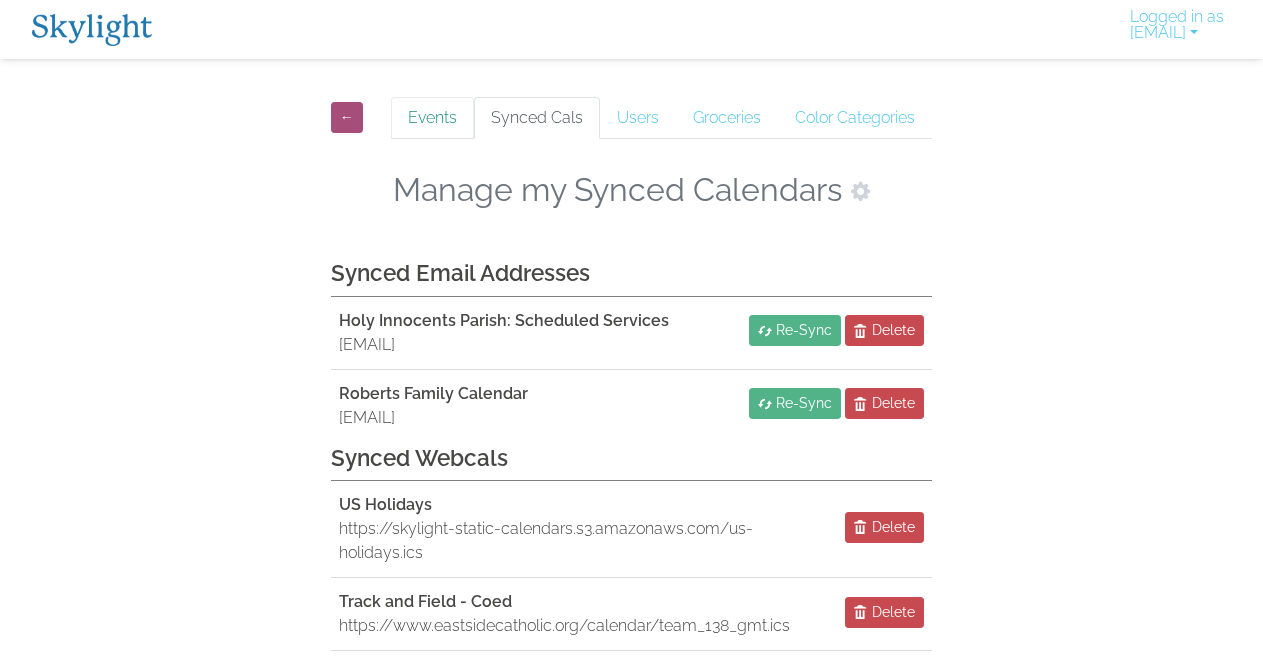 click on "Events" at bounding box center (432, 118) 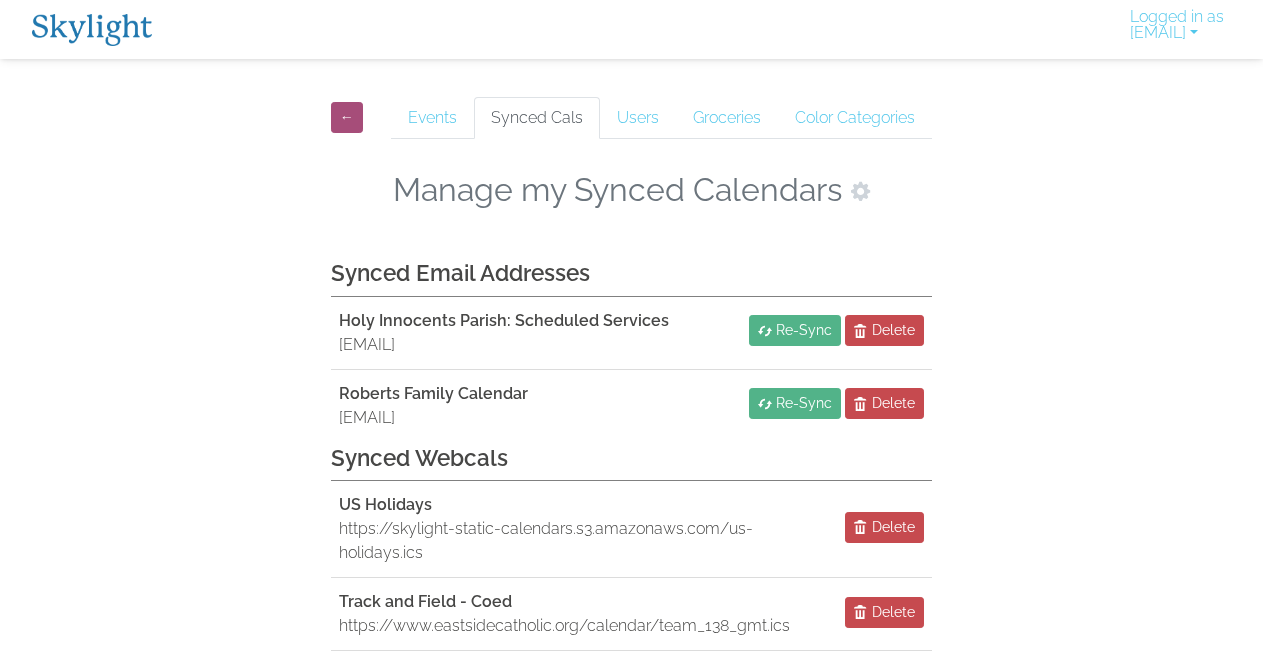 scroll, scrollTop: 0, scrollLeft: 0, axis: both 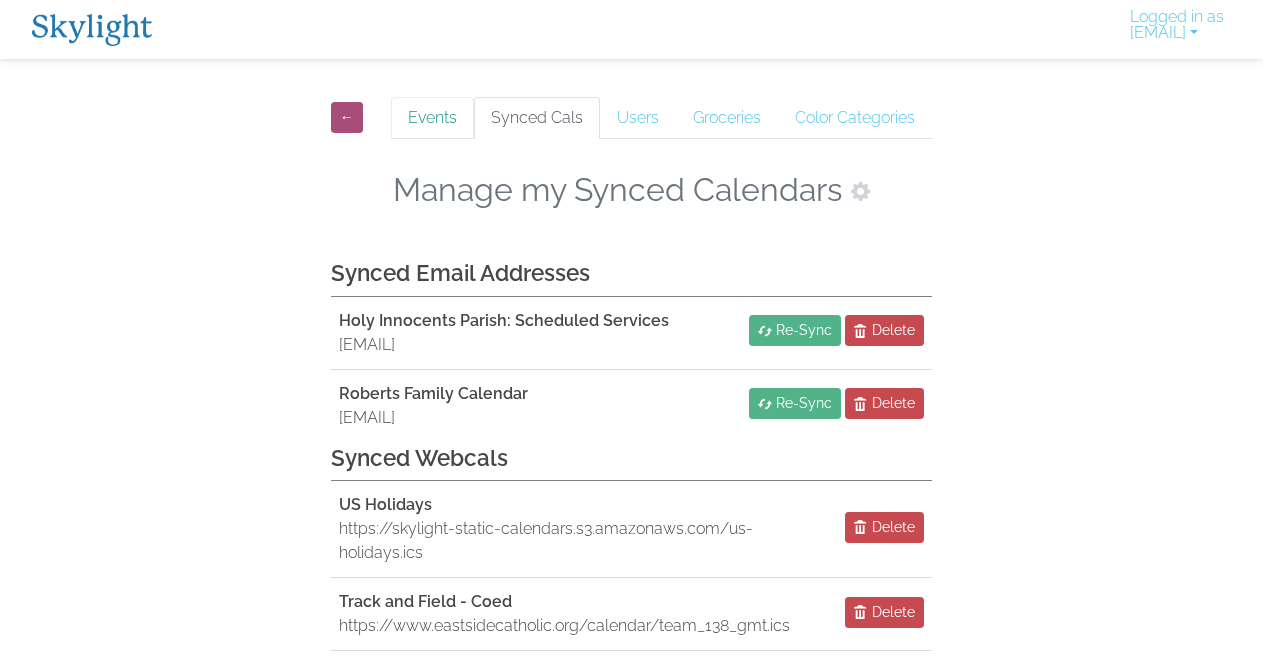 click on "Events" at bounding box center [432, 118] 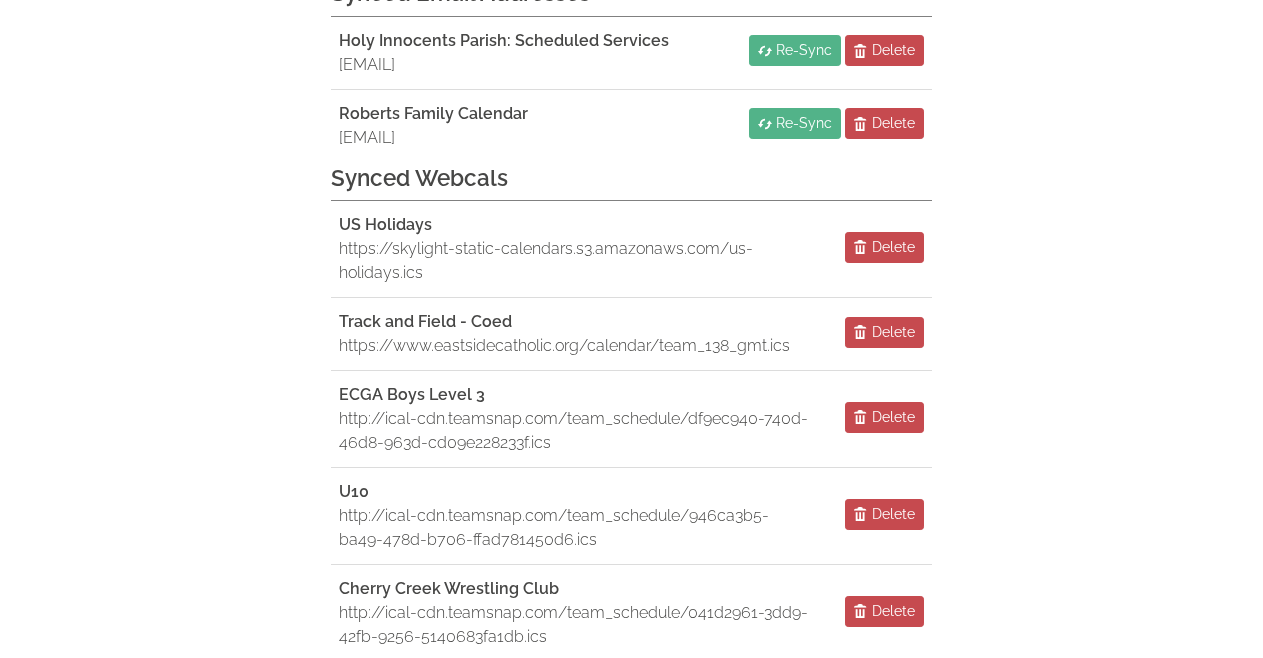 scroll, scrollTop: 466, scrollLeft: 9, axis: both 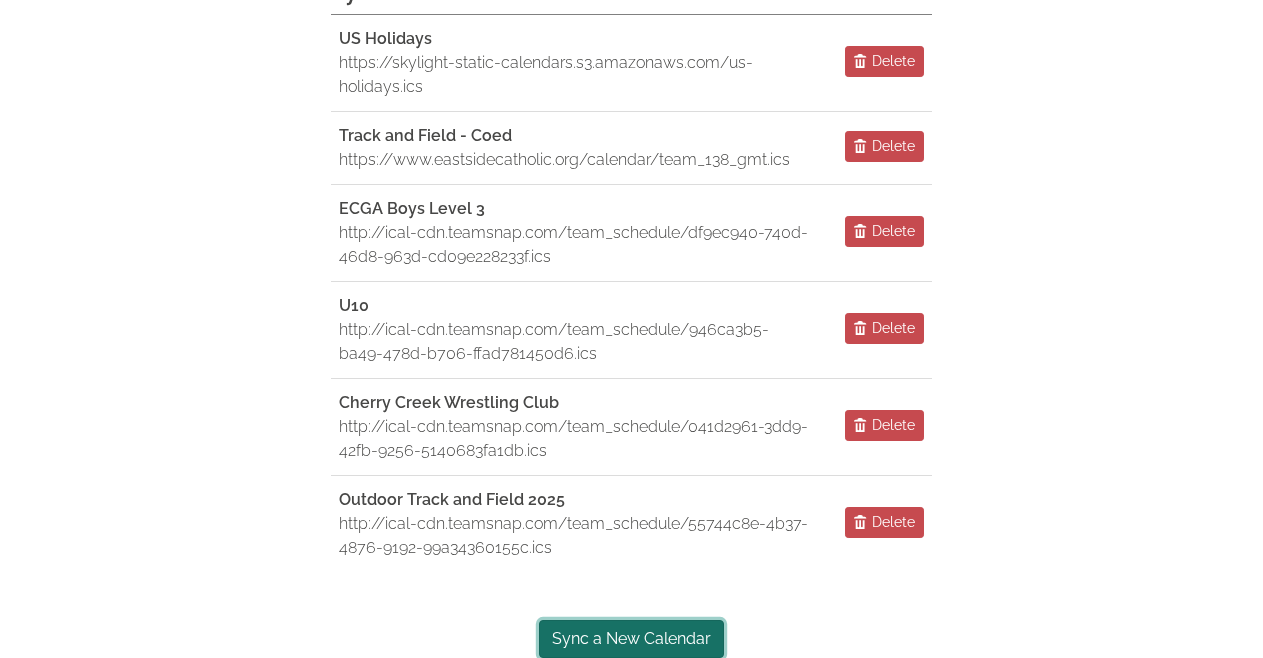 click on "Sync a New Calendar" at bounding box center (631, 639) 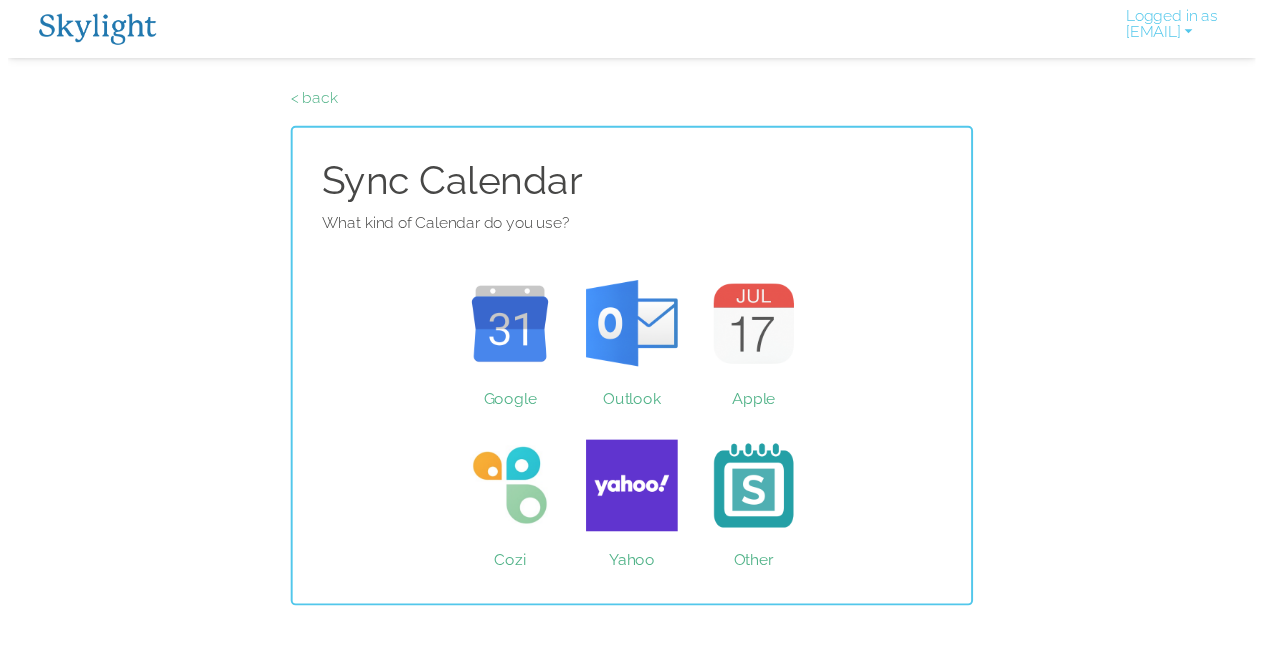 scroll, scrollTop: 0, scrollLeft: 0, axis: both 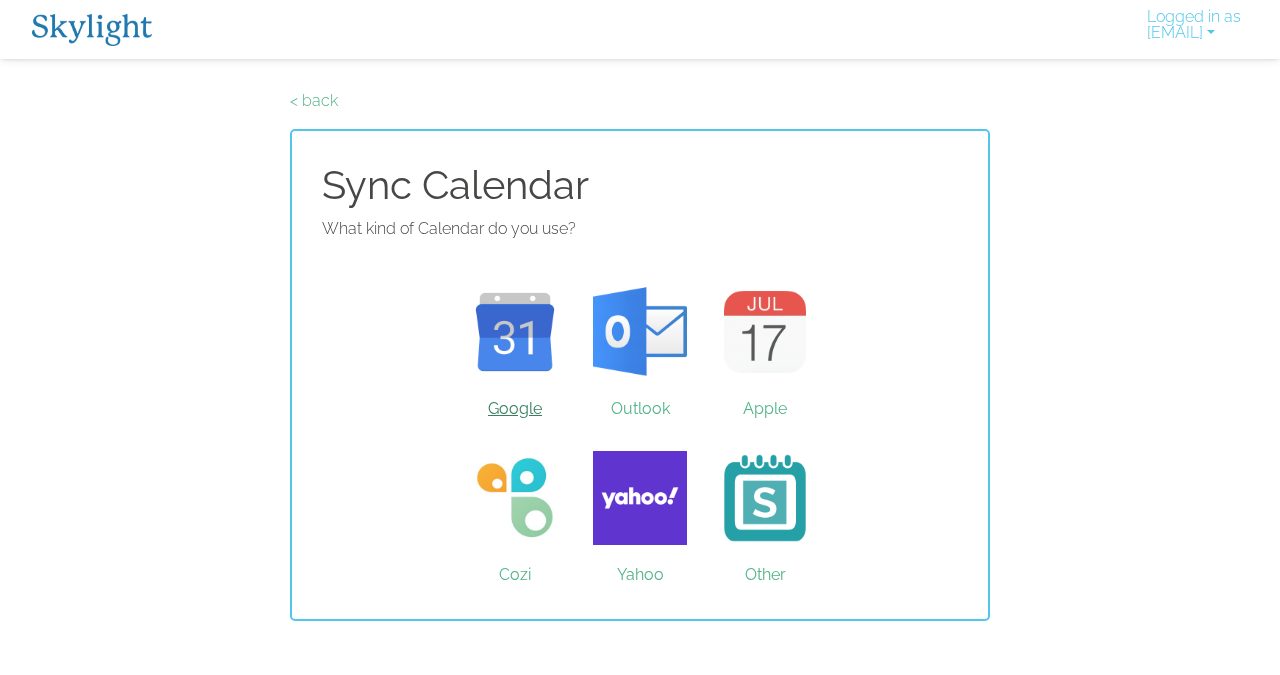 click on "Google" at bounding box center [515, 332] 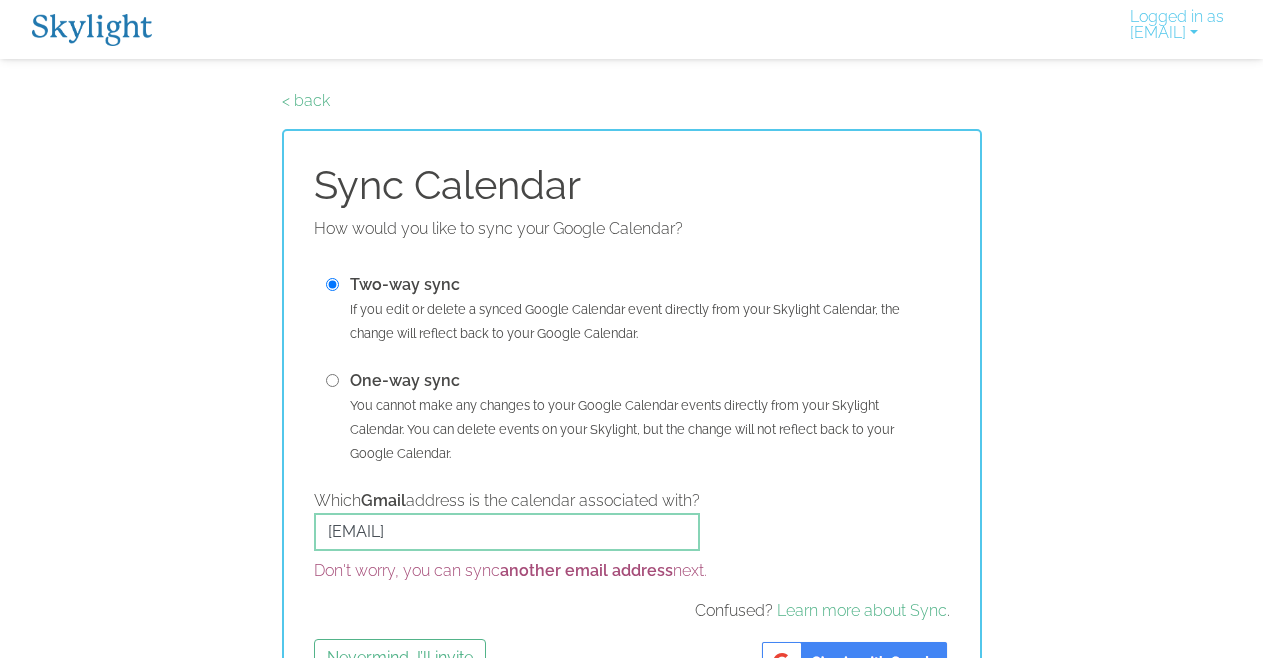 click at bounding box center (332, 380) 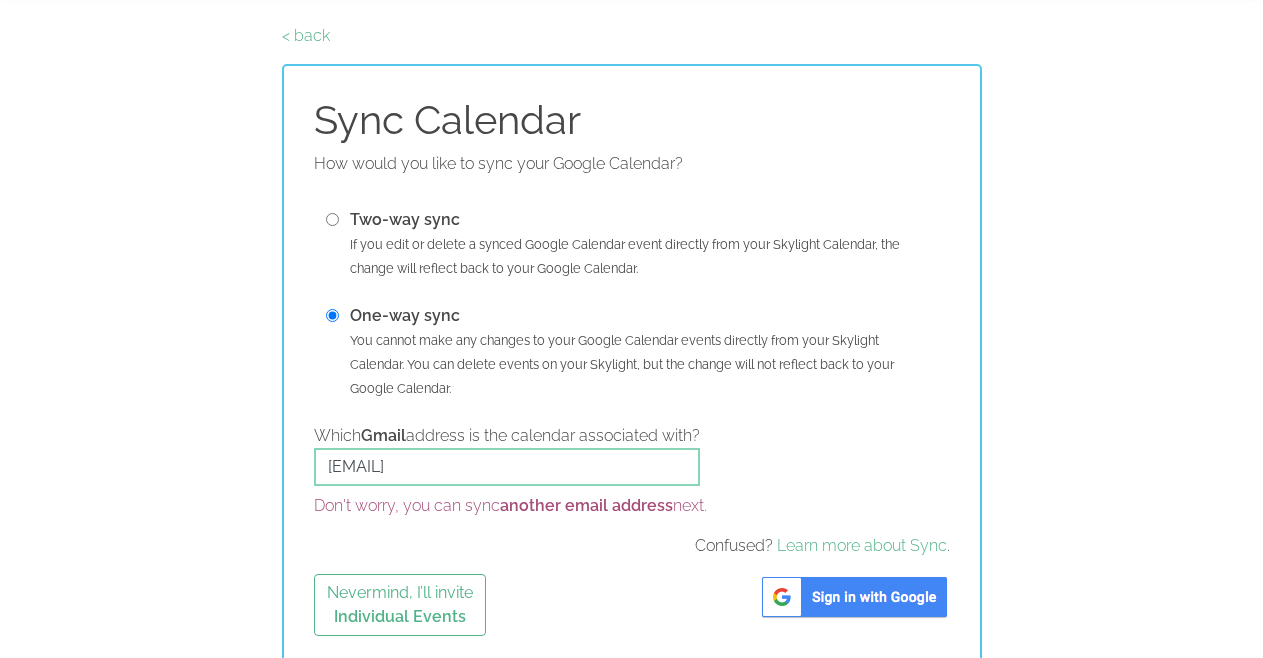scroll, scrollTop: 75, scrollLeft: 0, axis: vertical 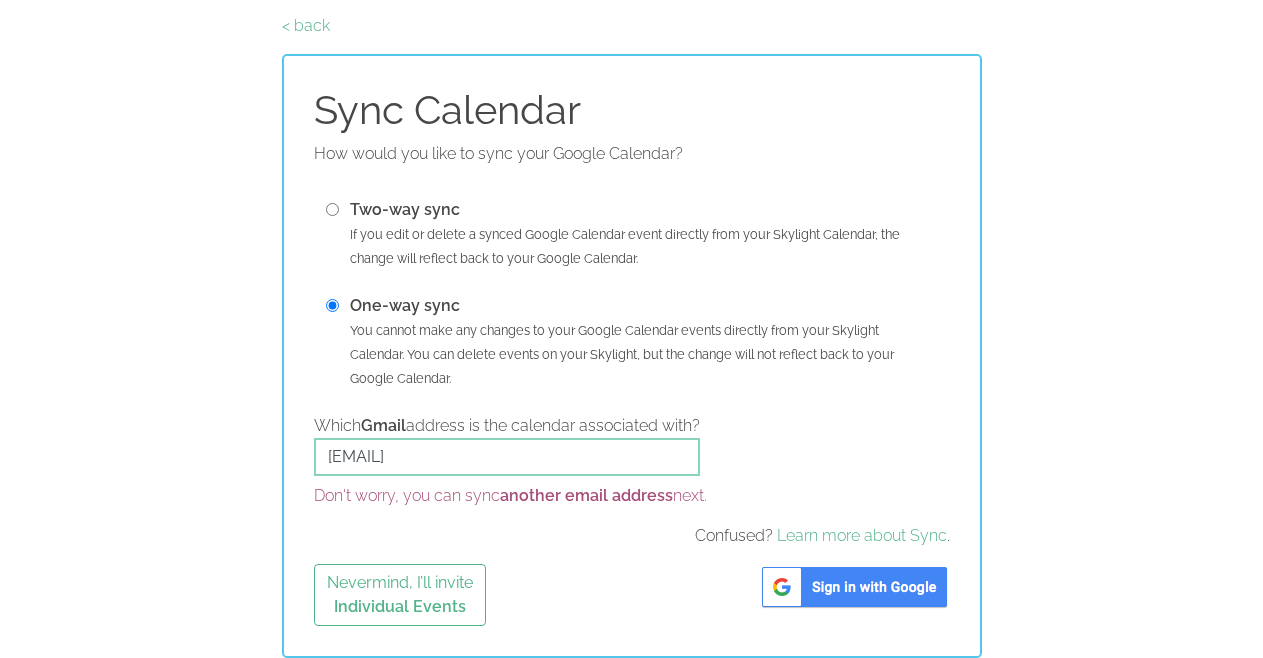 click at bounding box center [854, 587] 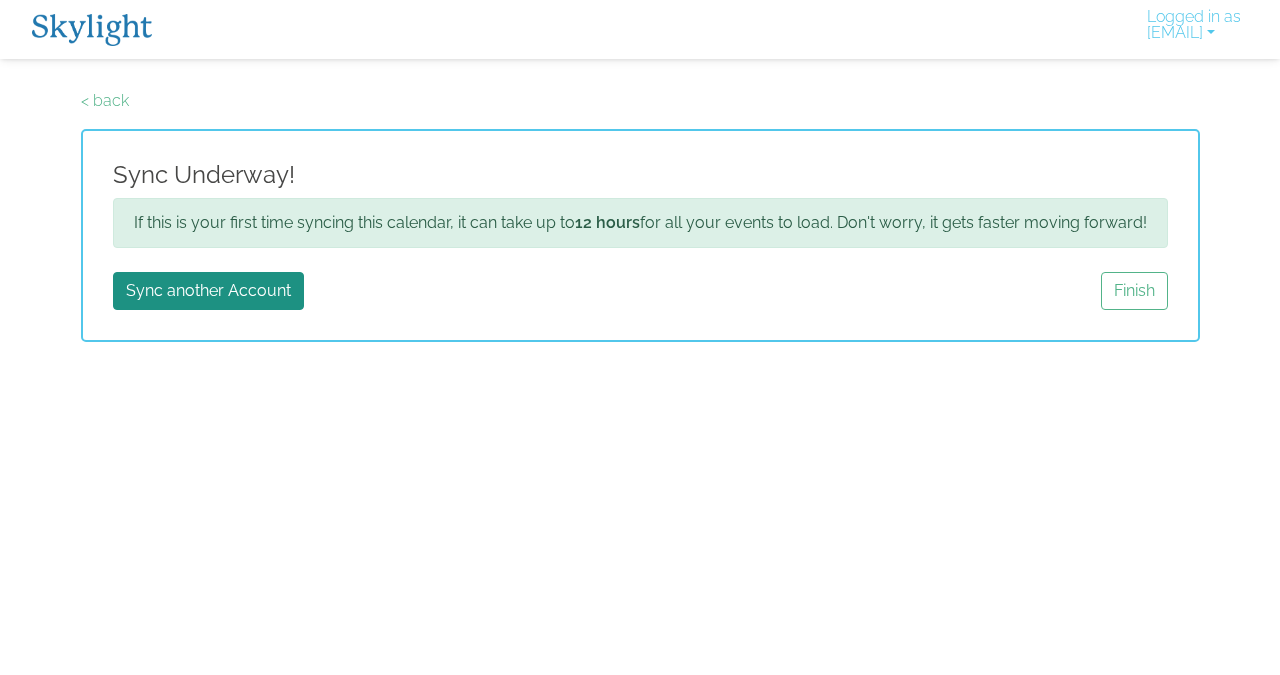 scroll, scrollTop: 0, scrollLeft: 0, axis: both 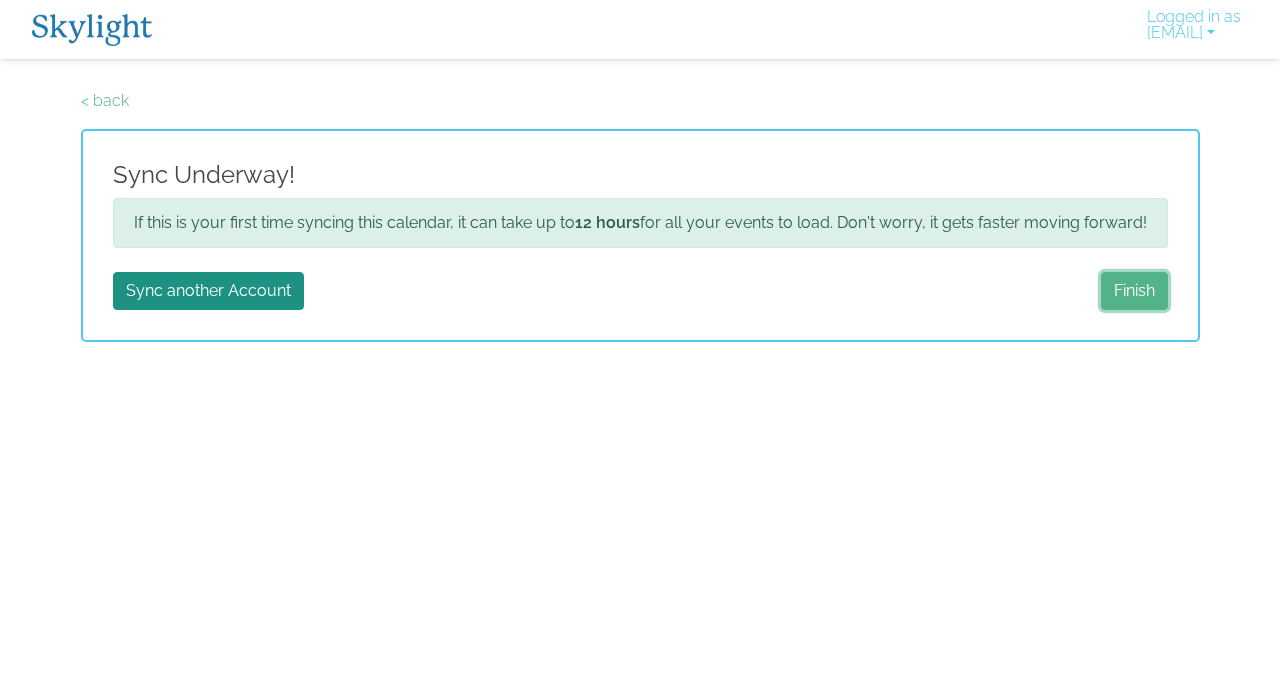 click on "Finish" at bounding box center [1134, 291] 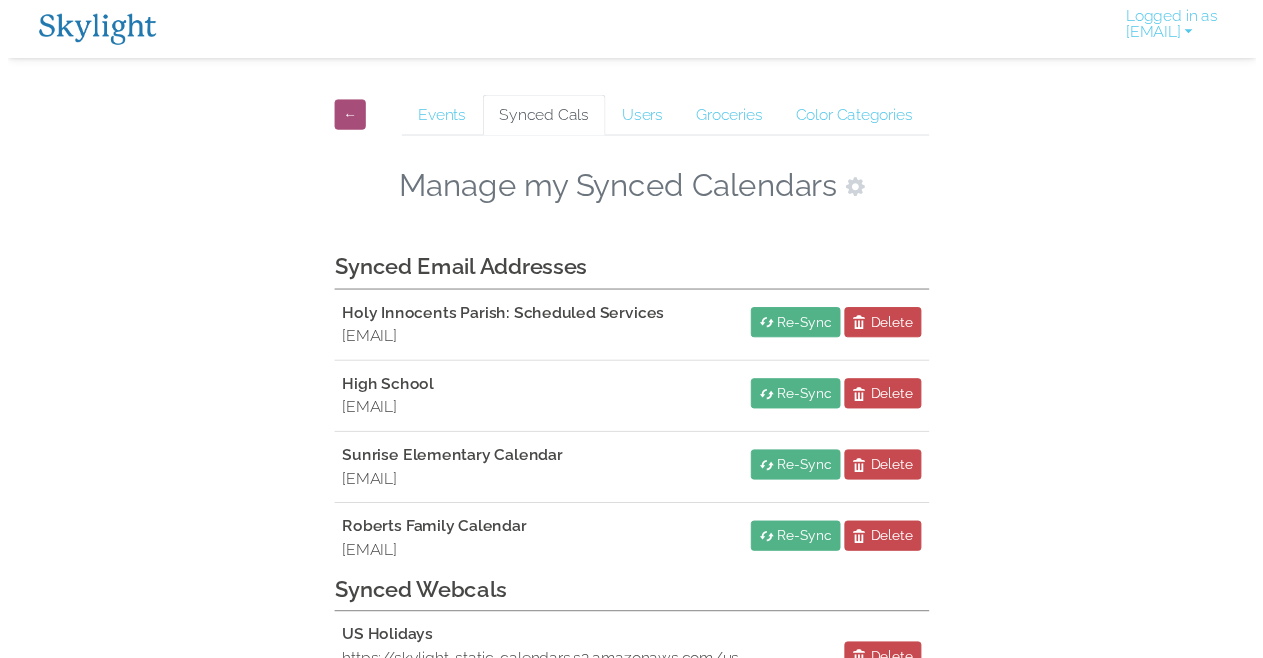 scroll, scrollTop: 0, scrollLeft: 0, axis: both 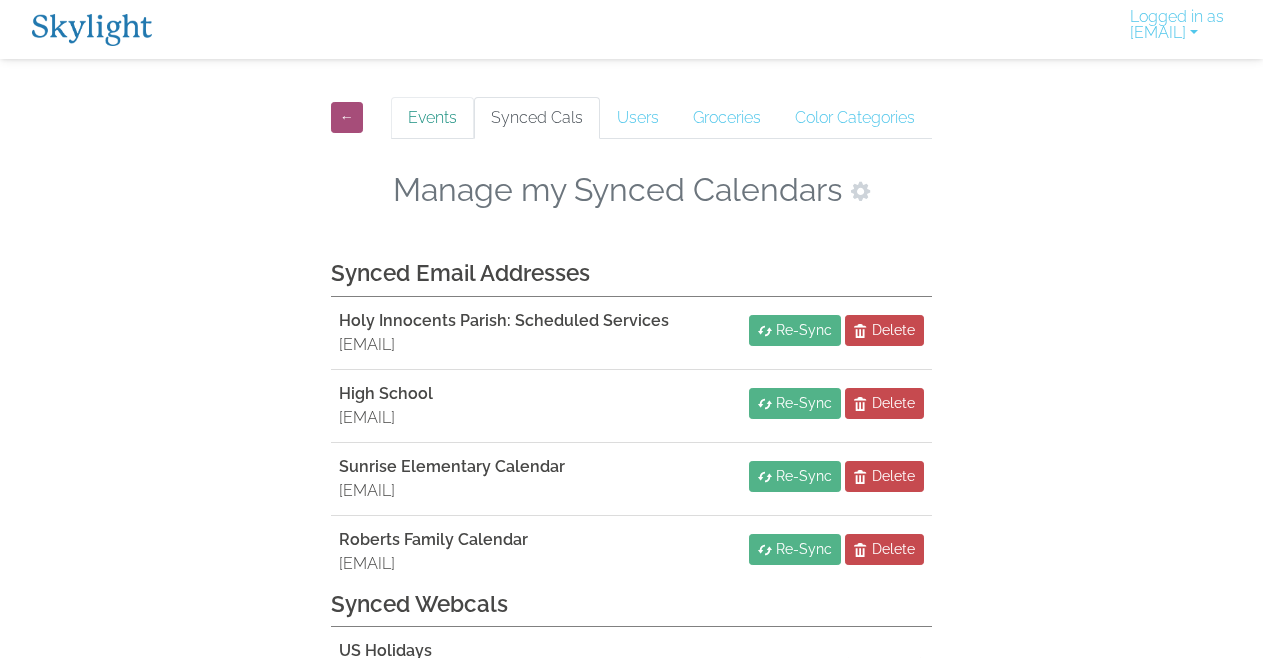 click on "Events" at bounding box center [432, 118] 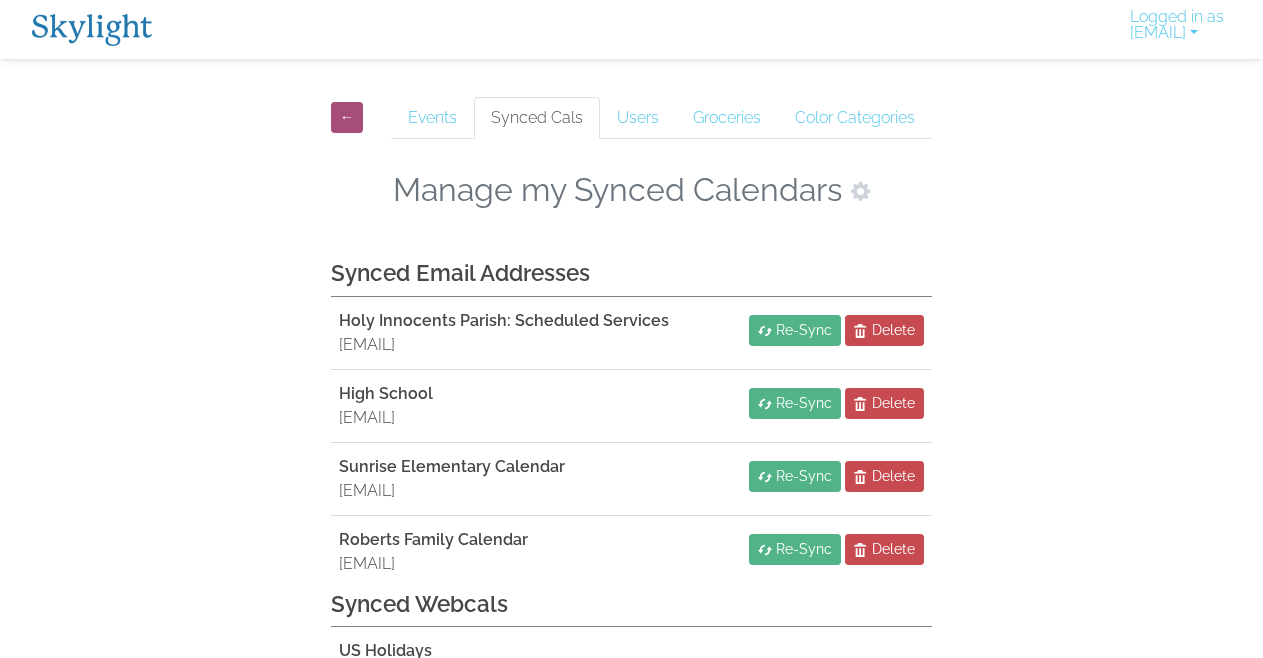 scroll, scrollTop: 0, scrollLeft: 0, axis: both 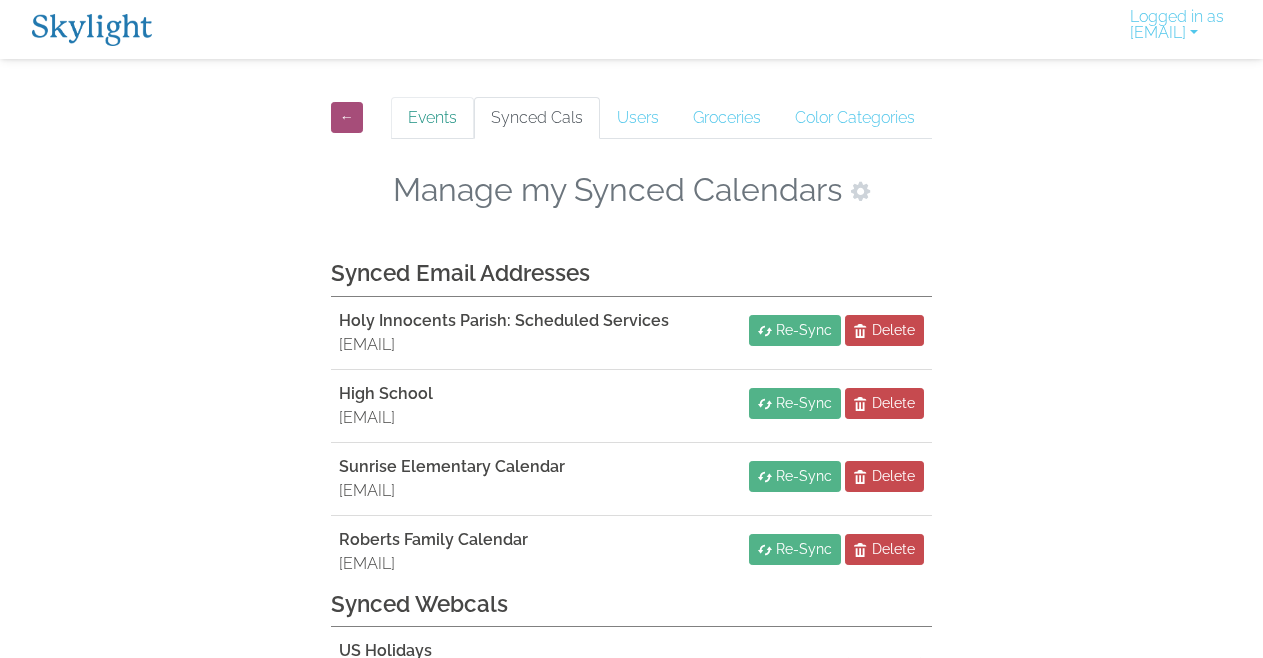 click on "Events" at bounding box center [432, 118] 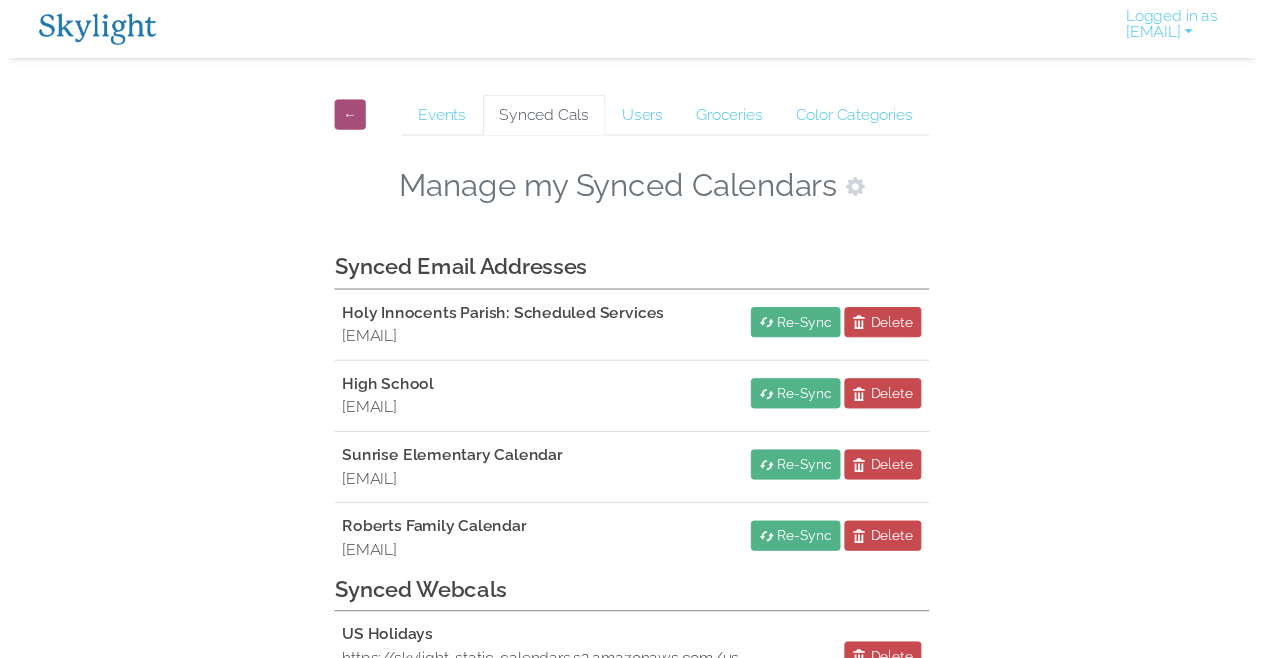 scroll, scrollTop: 0, scrollLeft: 0, axis: both 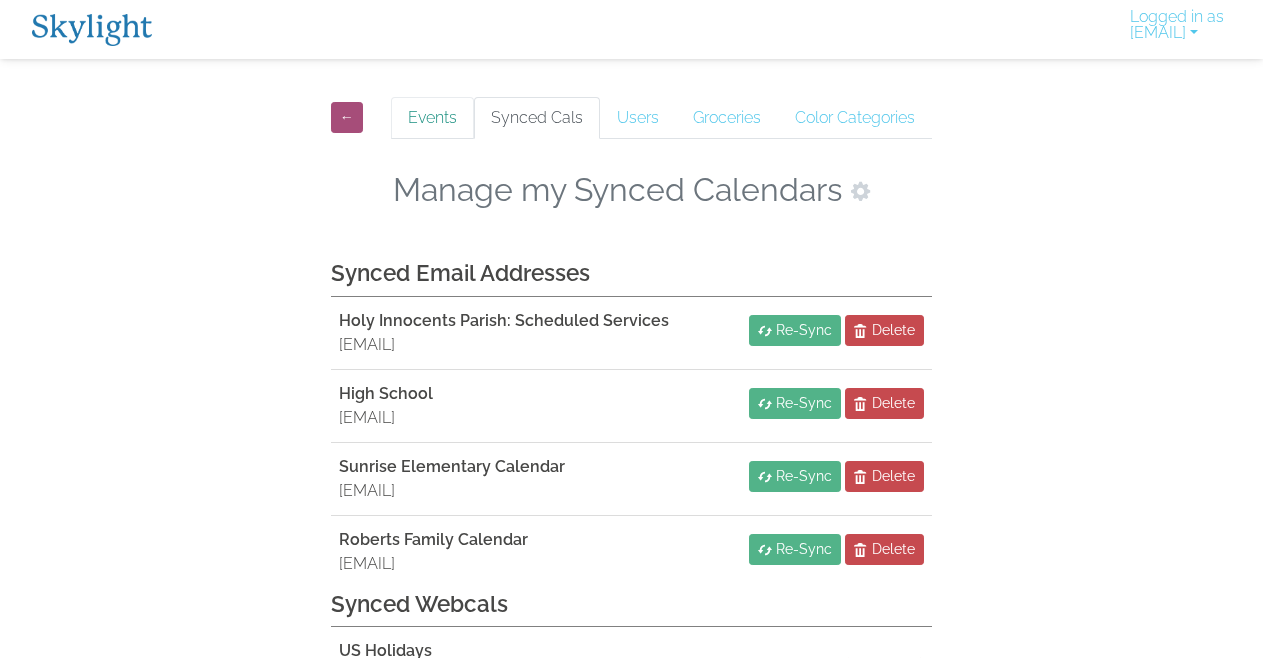 click on "Events" at bounding box center [432, 118] 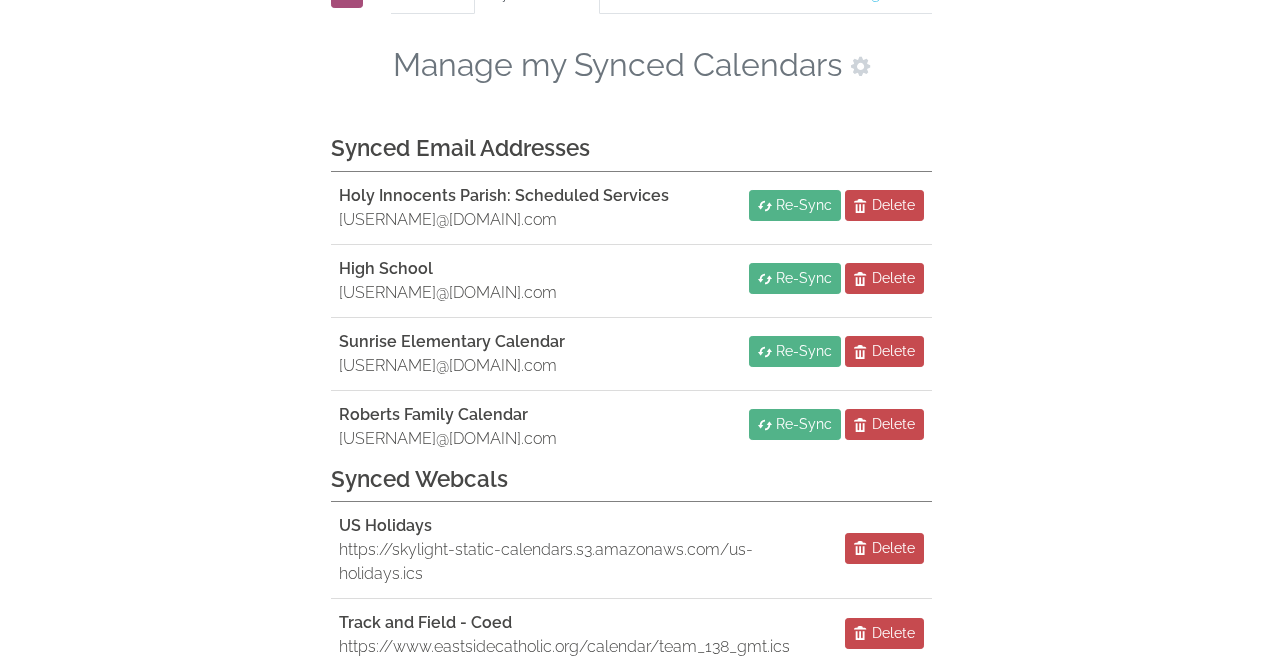 scroll, scrollTop: 0, scrollLeft: 17, axis: horizontal 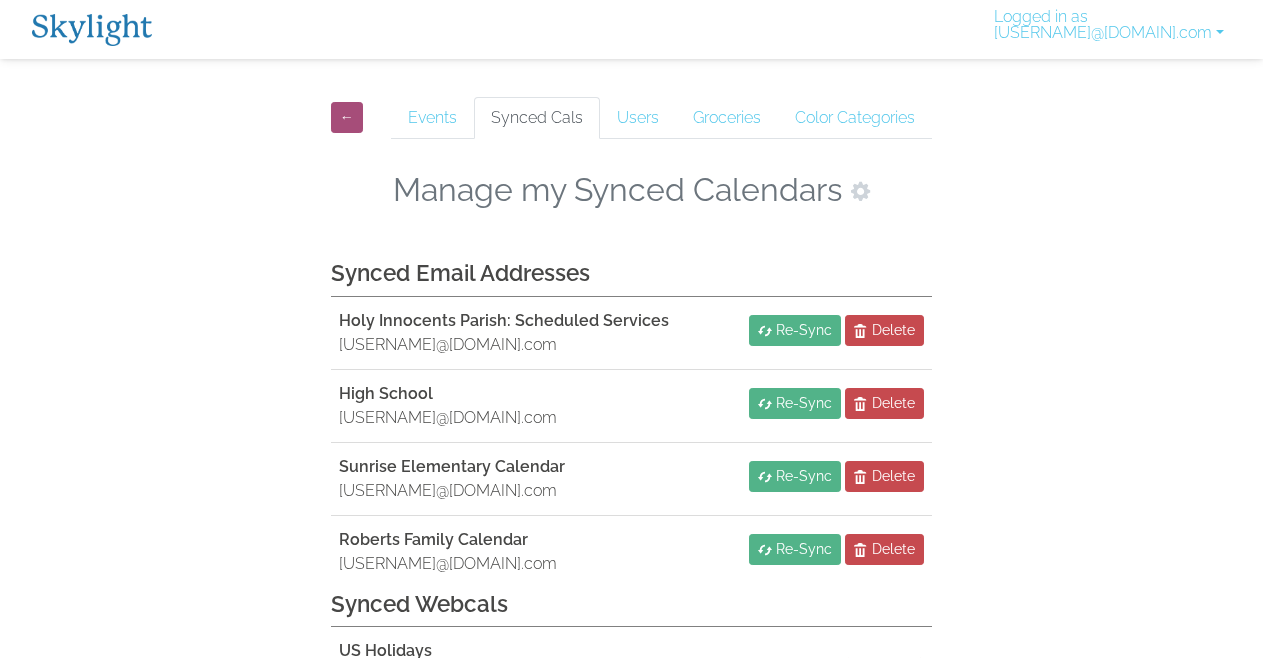 click on "Manage my Synced Calendars" at bounding box center [632, 190] 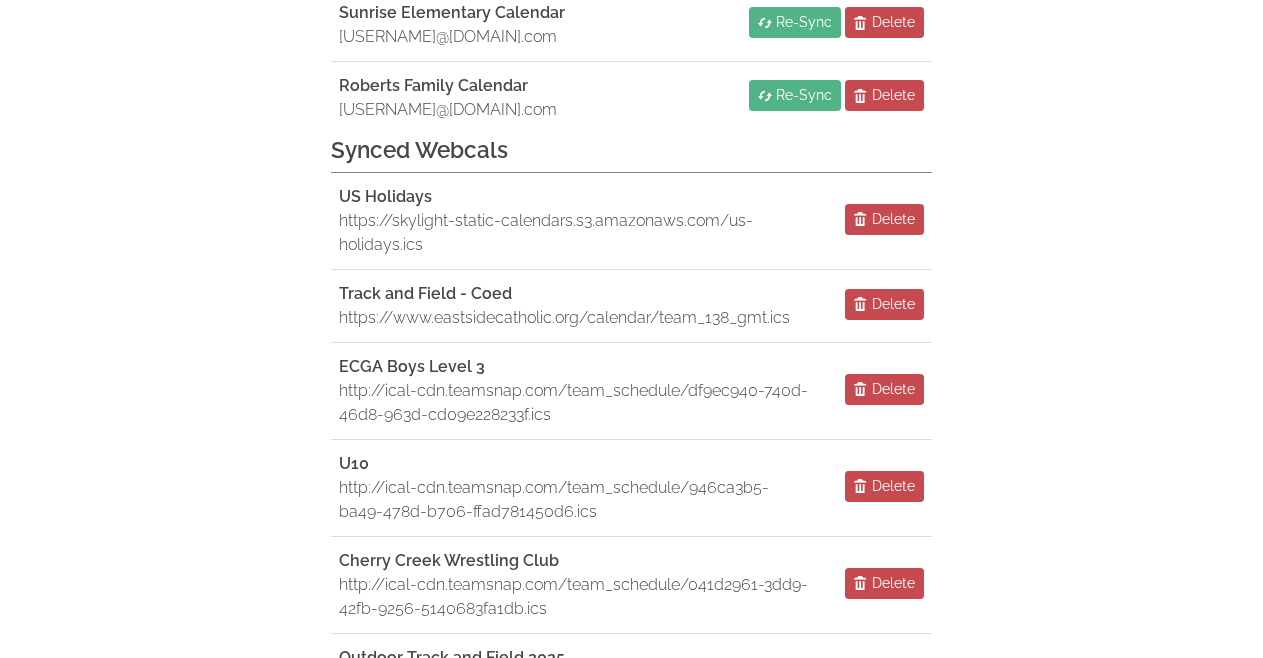 scroll, scrollTop: 612, scrollLeft: 17, axis: both 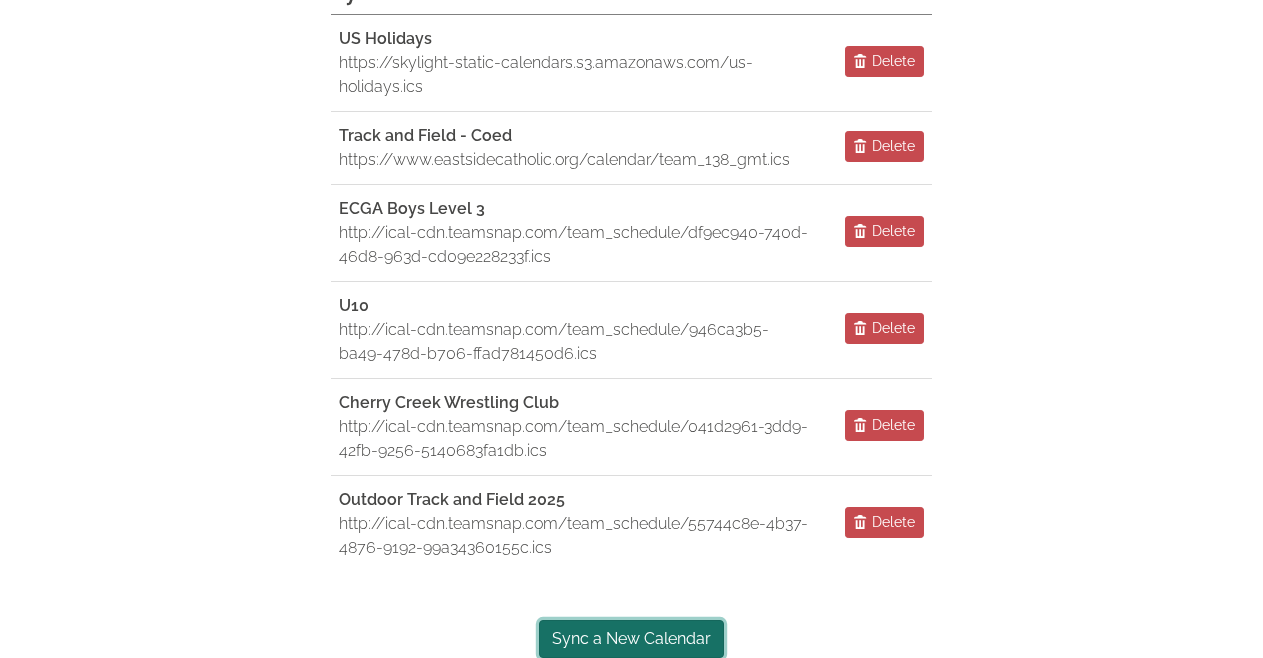 click on "Sync a New Calendar" at bounding box center [631, 639] 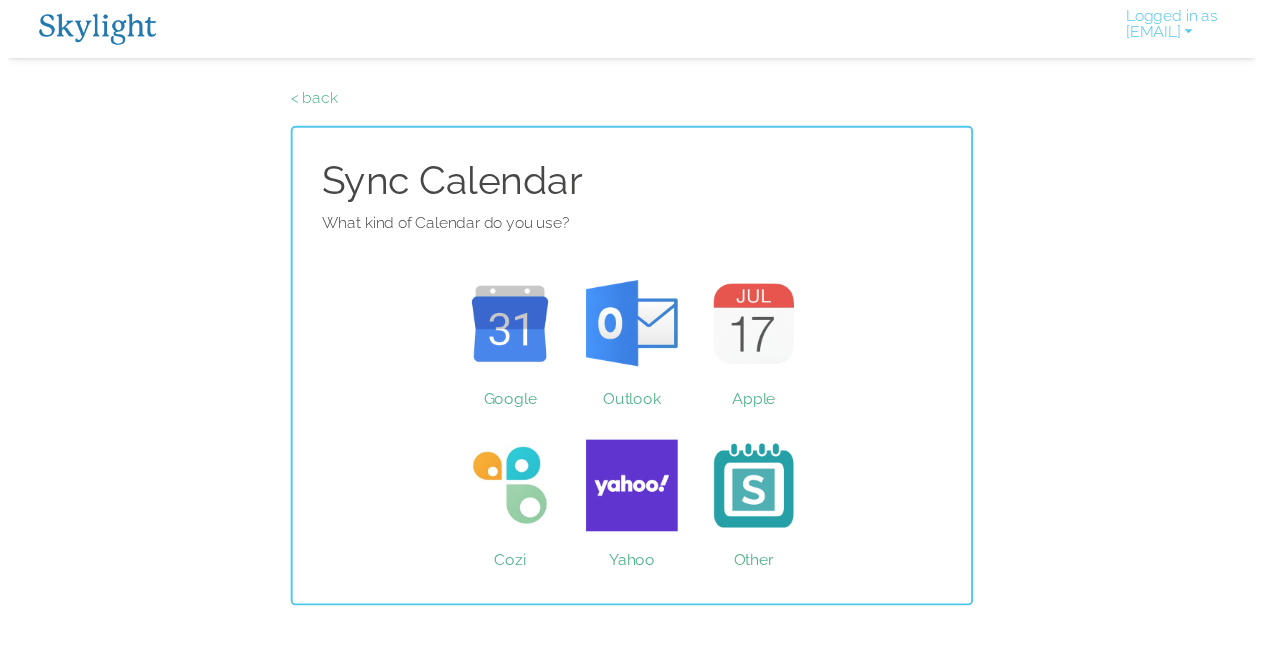 scroll, scrollTop: 0, scrollLeft: 0, axis: both 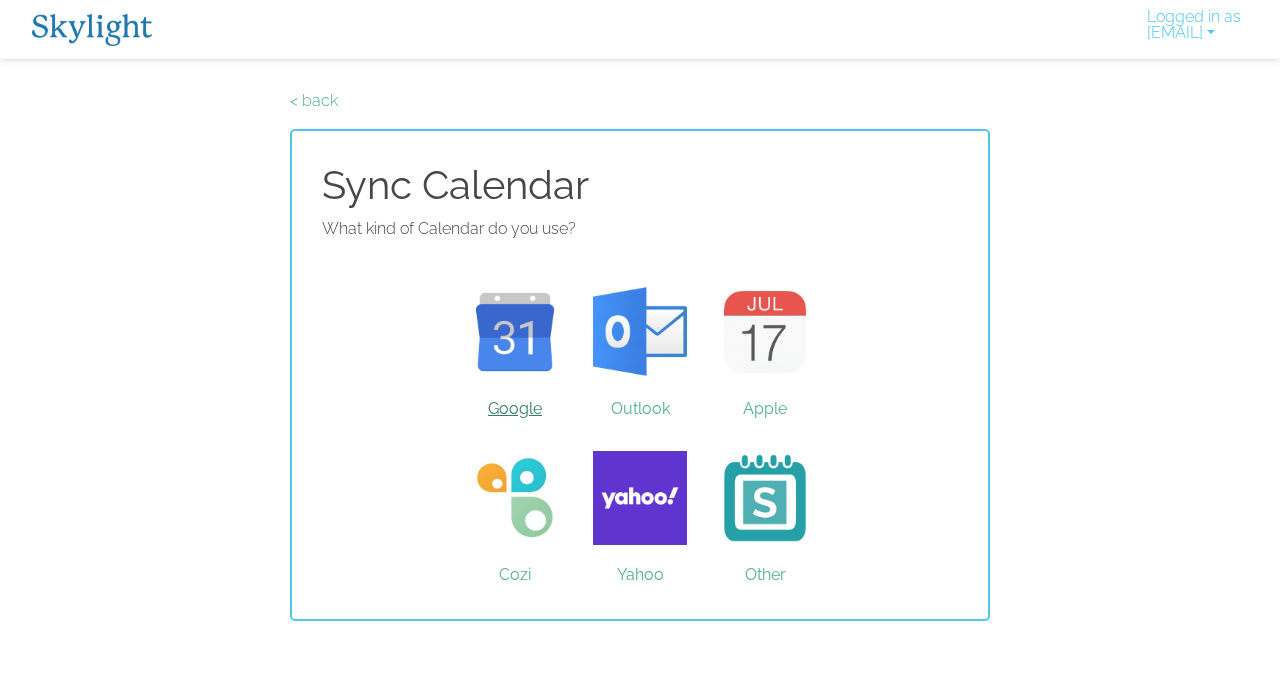 click on "Google" at bounding box center [515, 332] 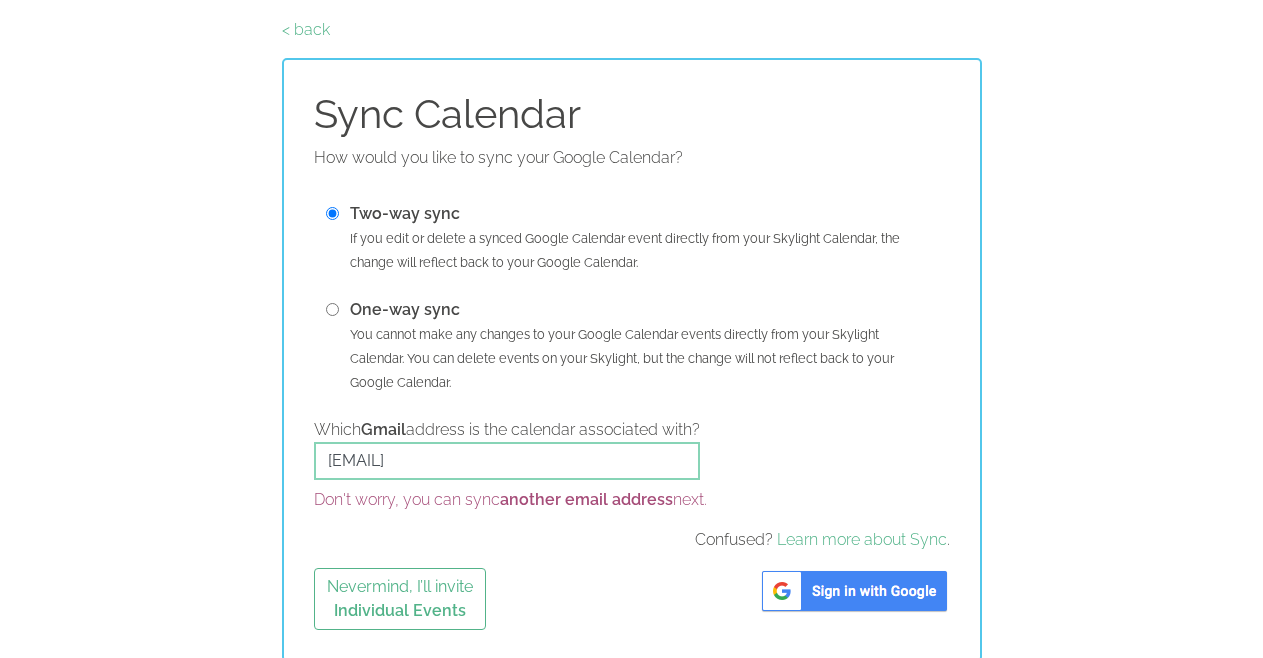 scroll, scrollTop: 75, scrollLeft: 0, axis: vertical 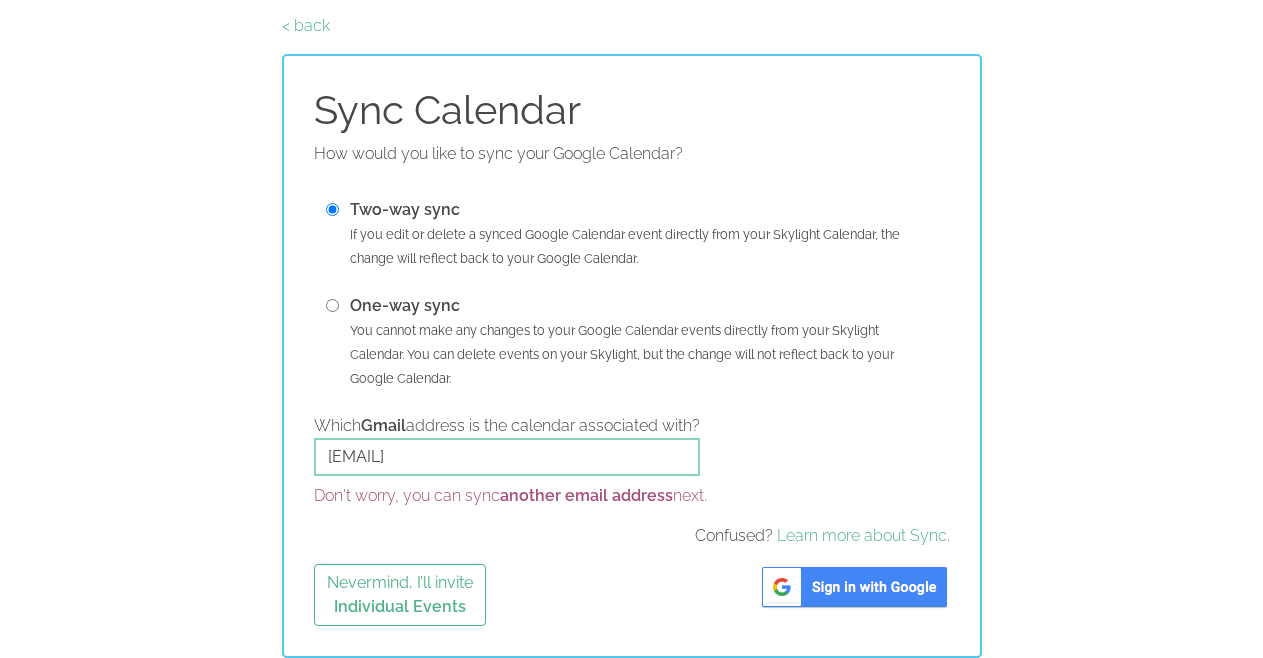 click at bounding box center [854, 587] 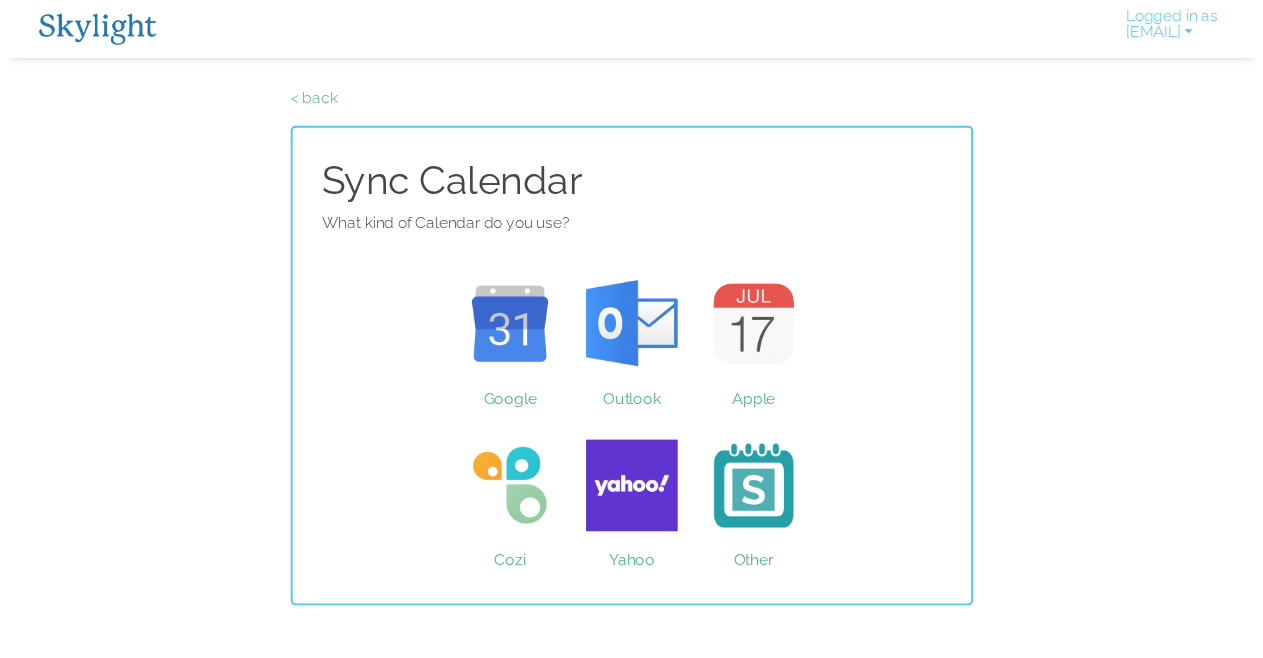 scroll, scrollTop: 0, scrollLeft: 0, axis: both 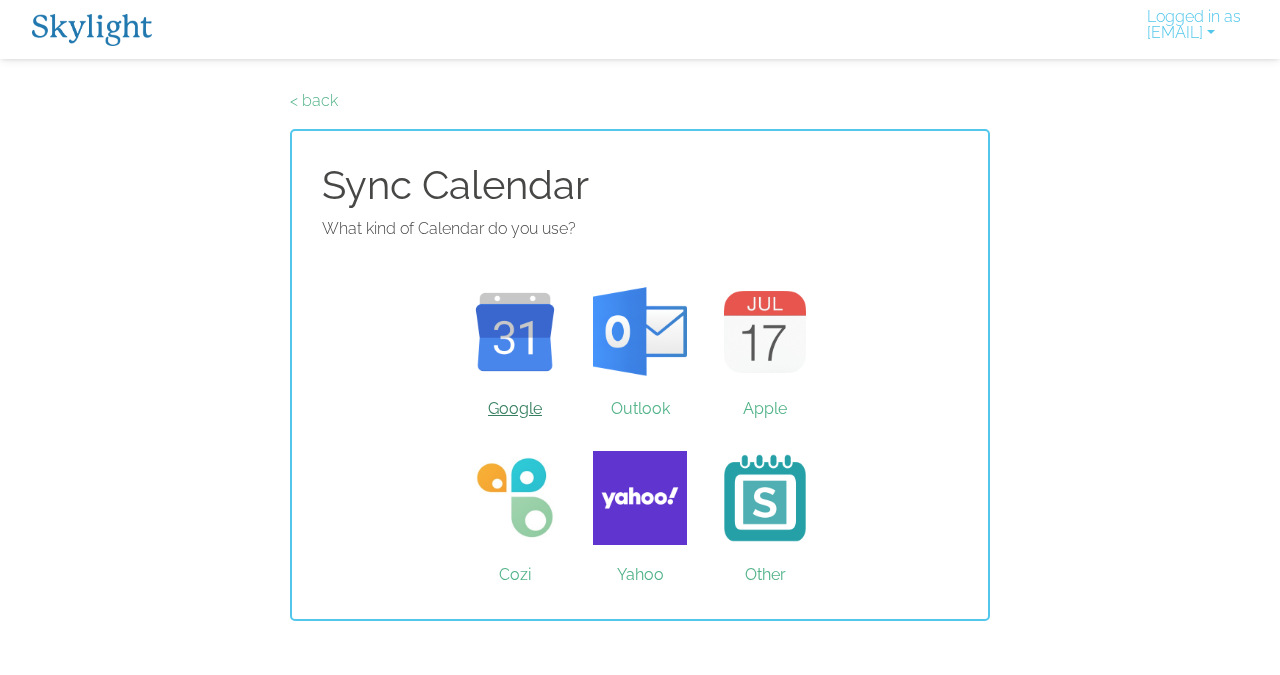 click on "Google" at bounding box center [515, 332] 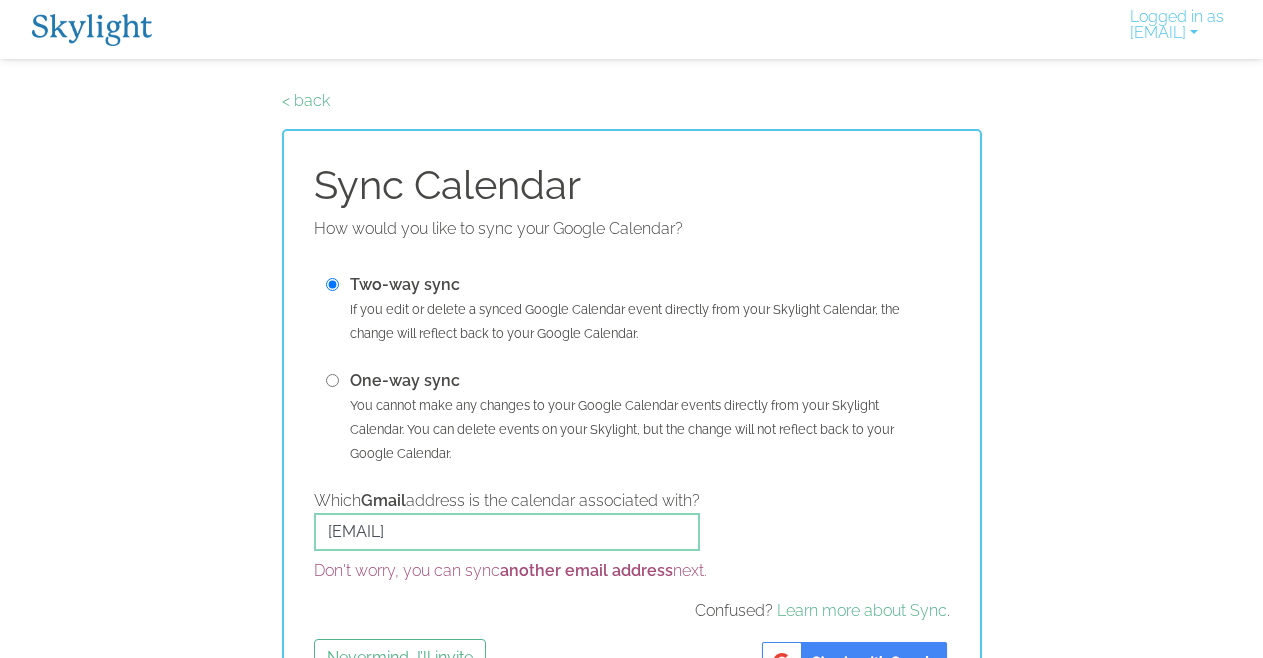 click at bounding box center (332, 380) 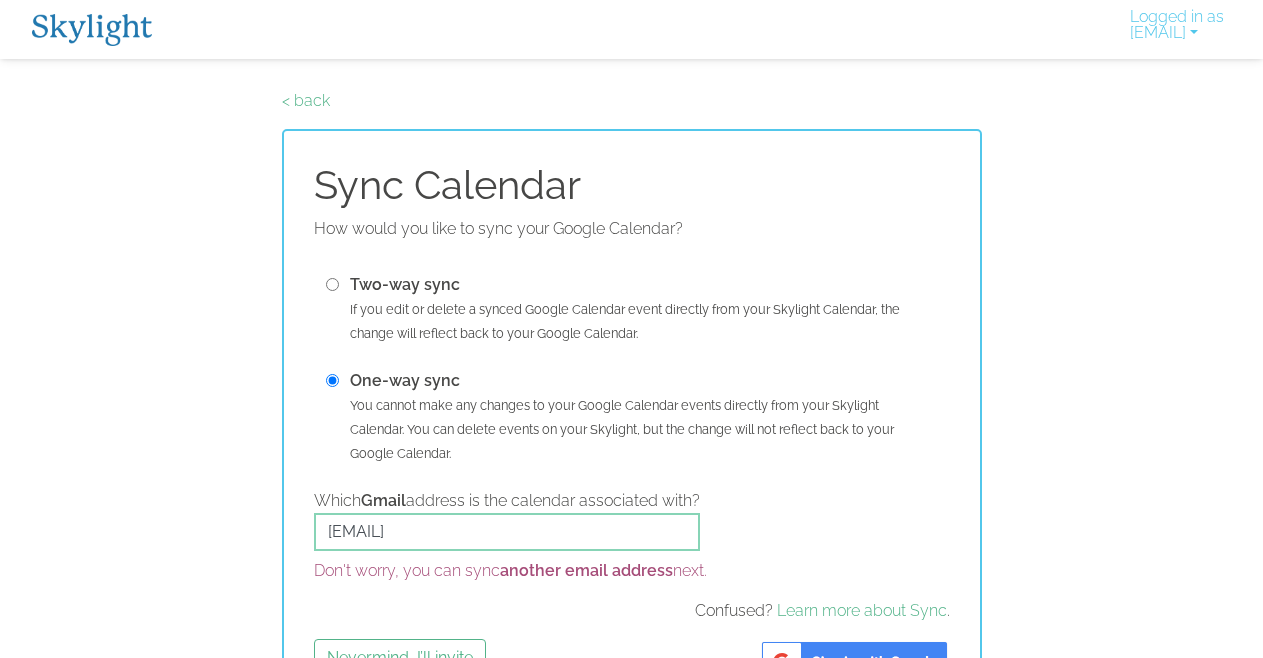 click at bounding box center (854, 662) 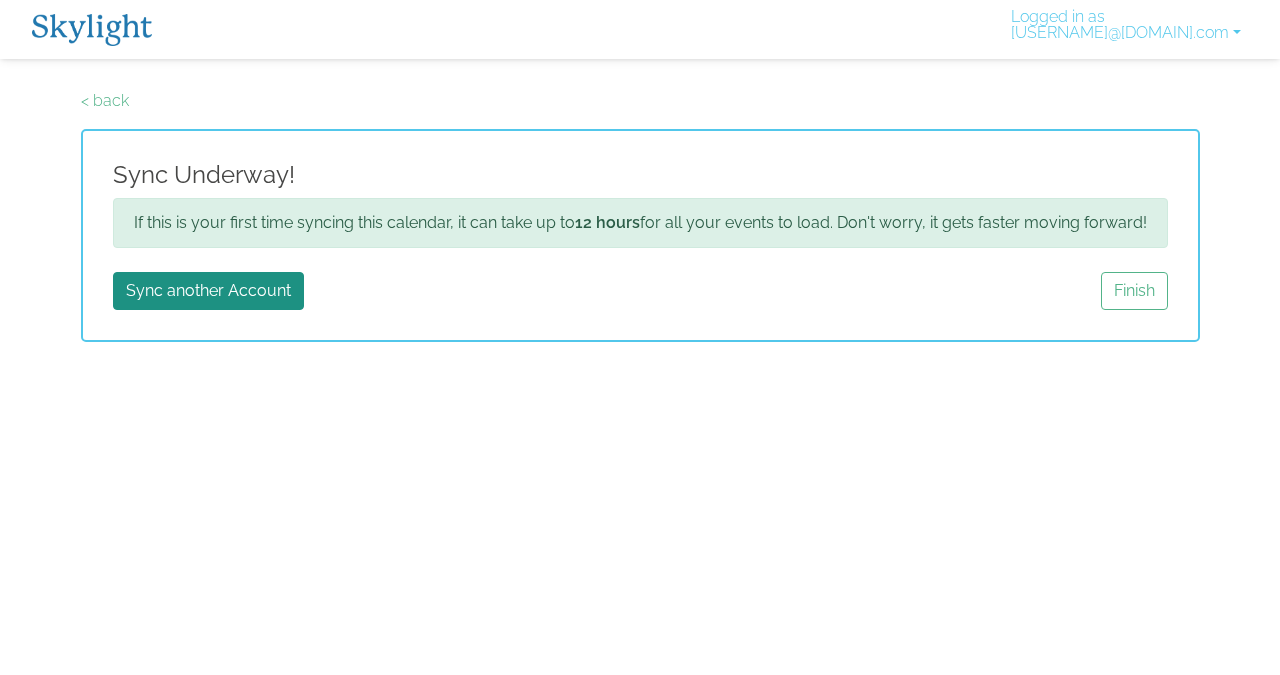 scroll, scrollTop: 0, scrollLeft: 0, axis: both 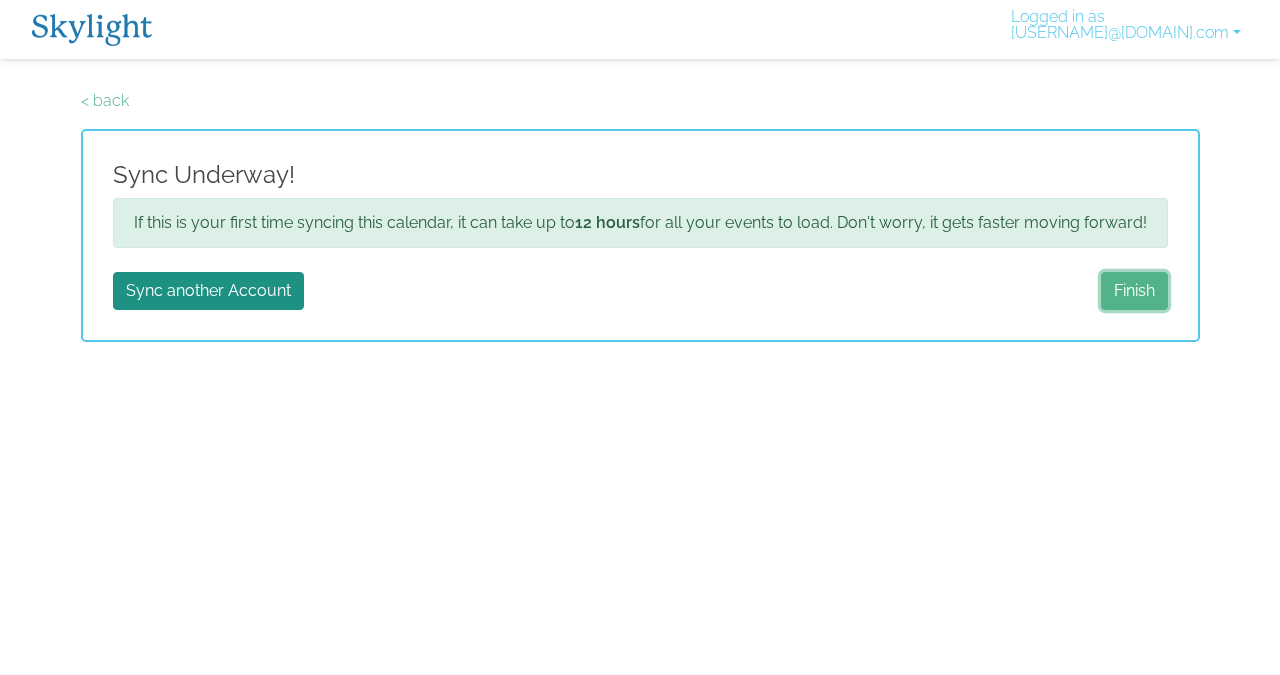click on "Finish" at bounding box center [1134, 291] 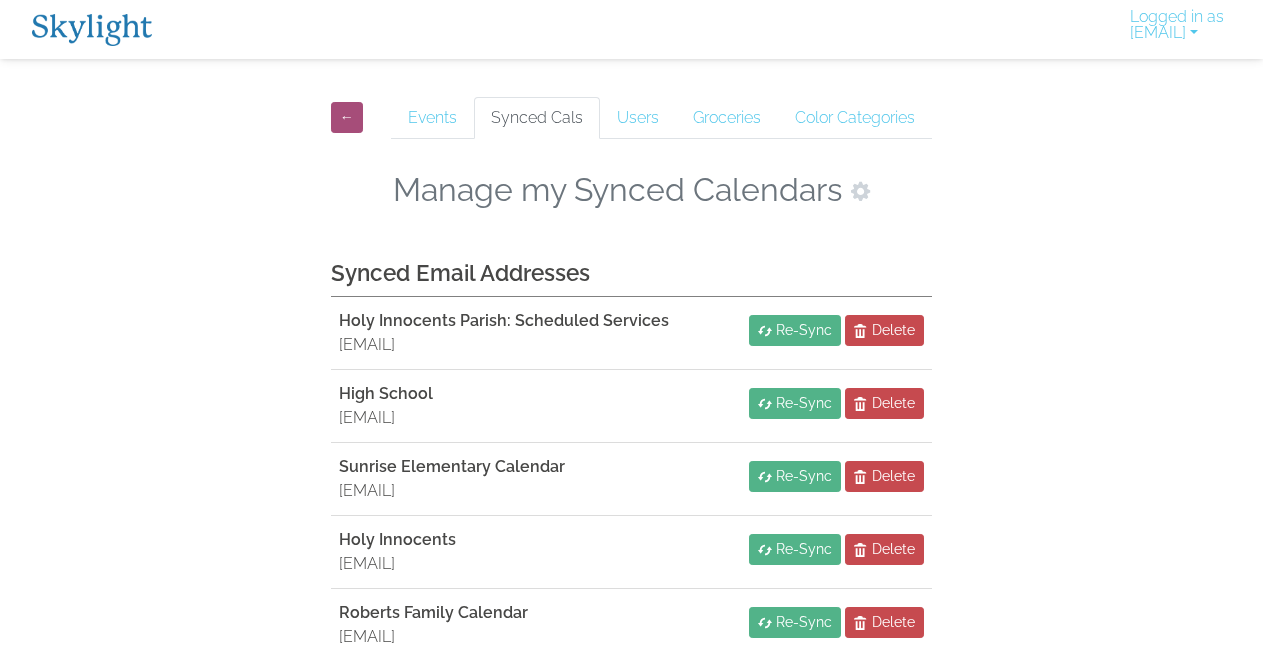 scroll, scrollTop: 0, scrollLeft: 0, axis: both 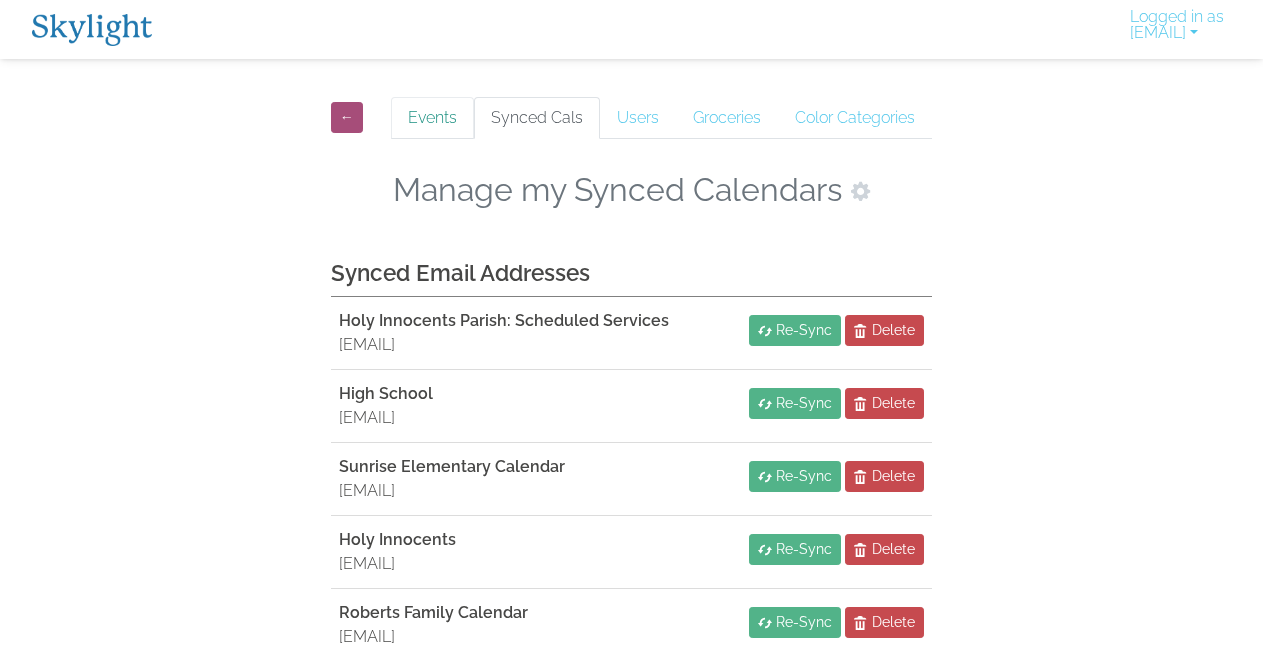 click on "Events" at bounding box center (432, 118) 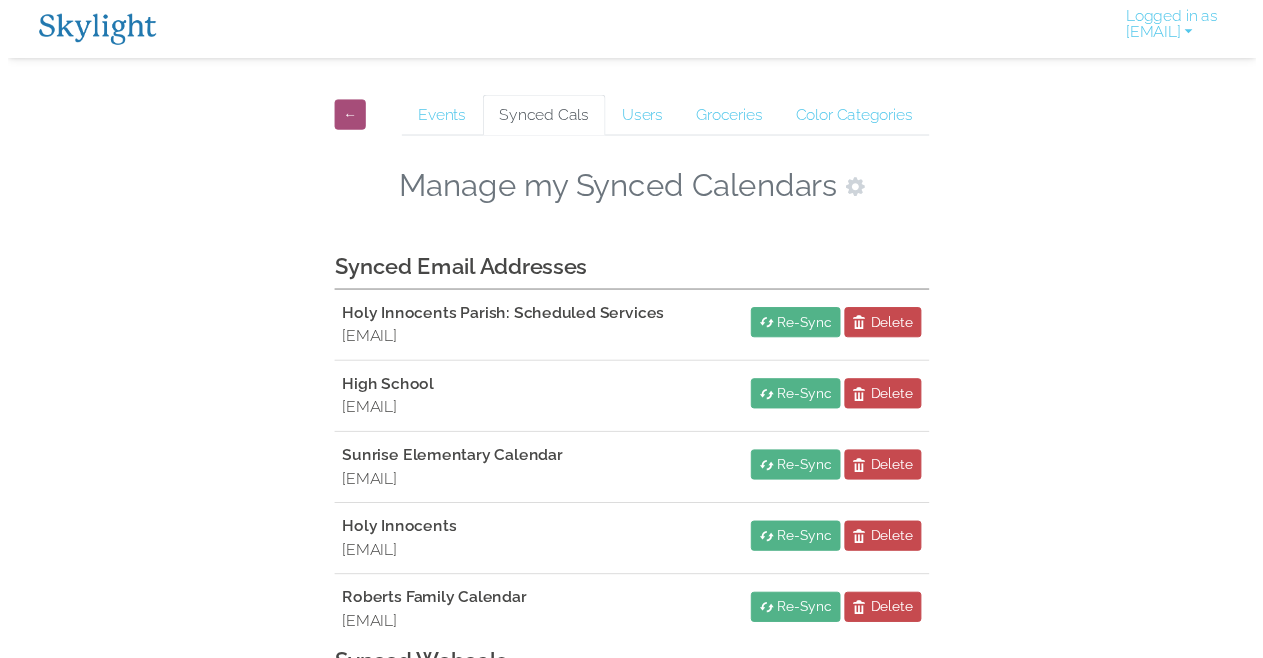 scroll, scrollTop: 0, scrollLeft: 0, axis: both 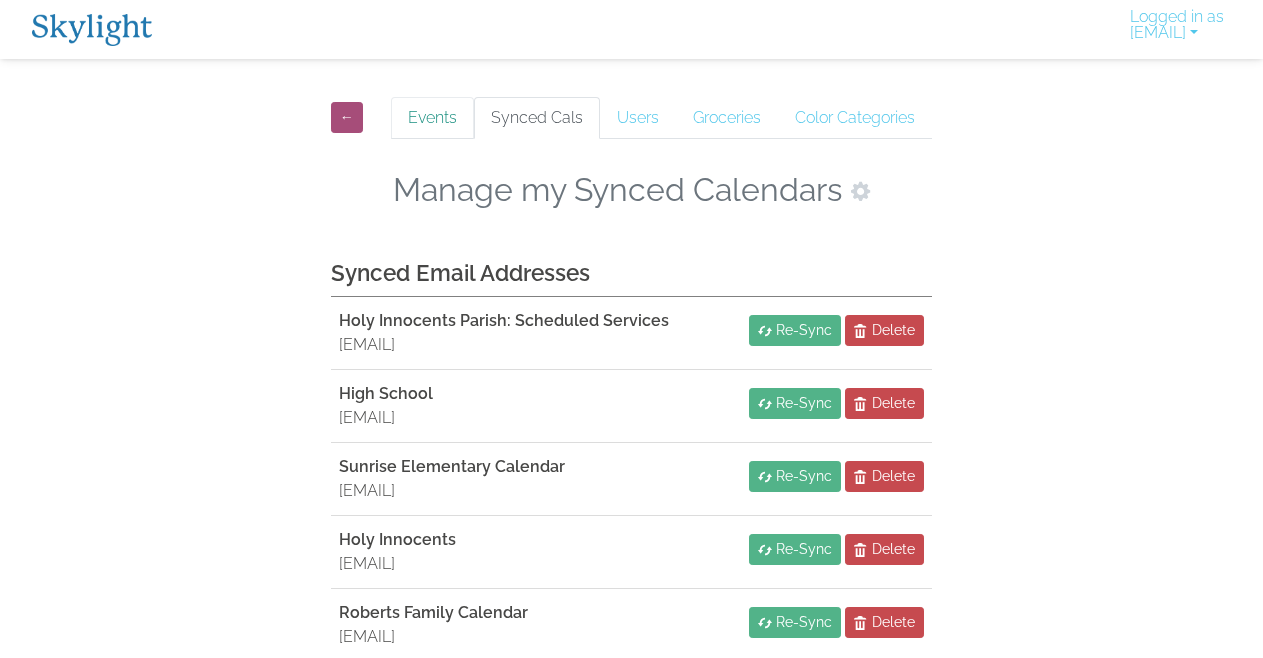 click on "Events" at bounding box center [432, 118] 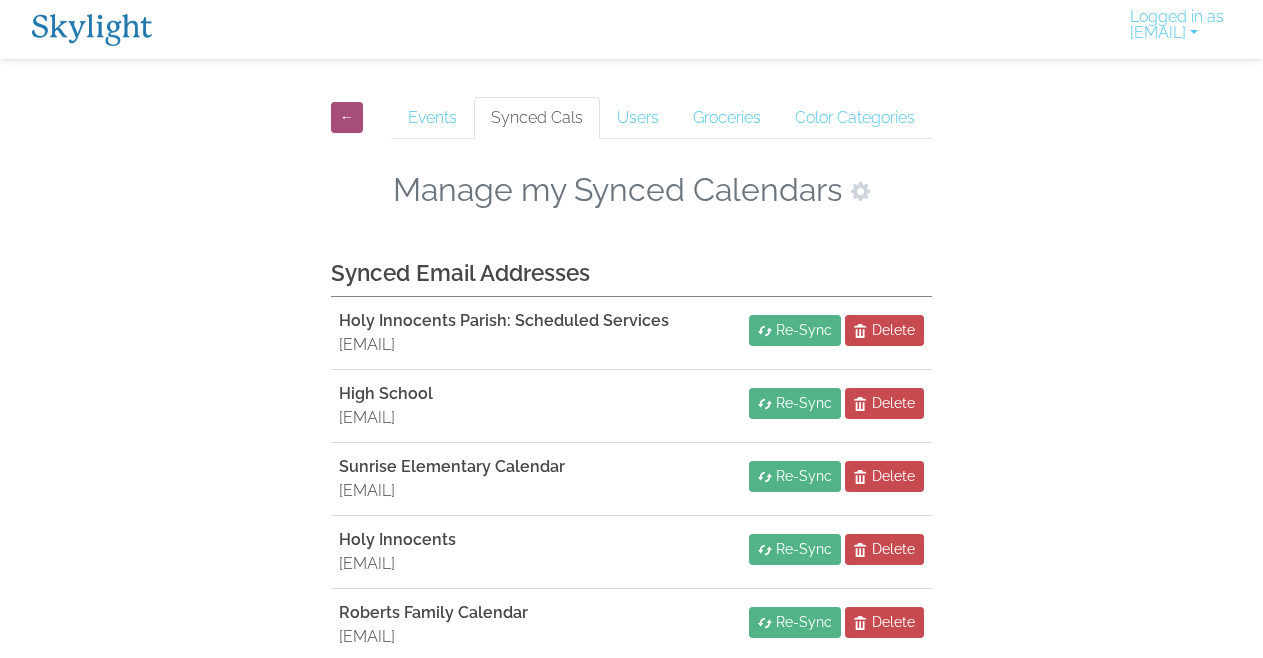 scroll, scrollTop: 0, scrollLeft: 0, axis: both 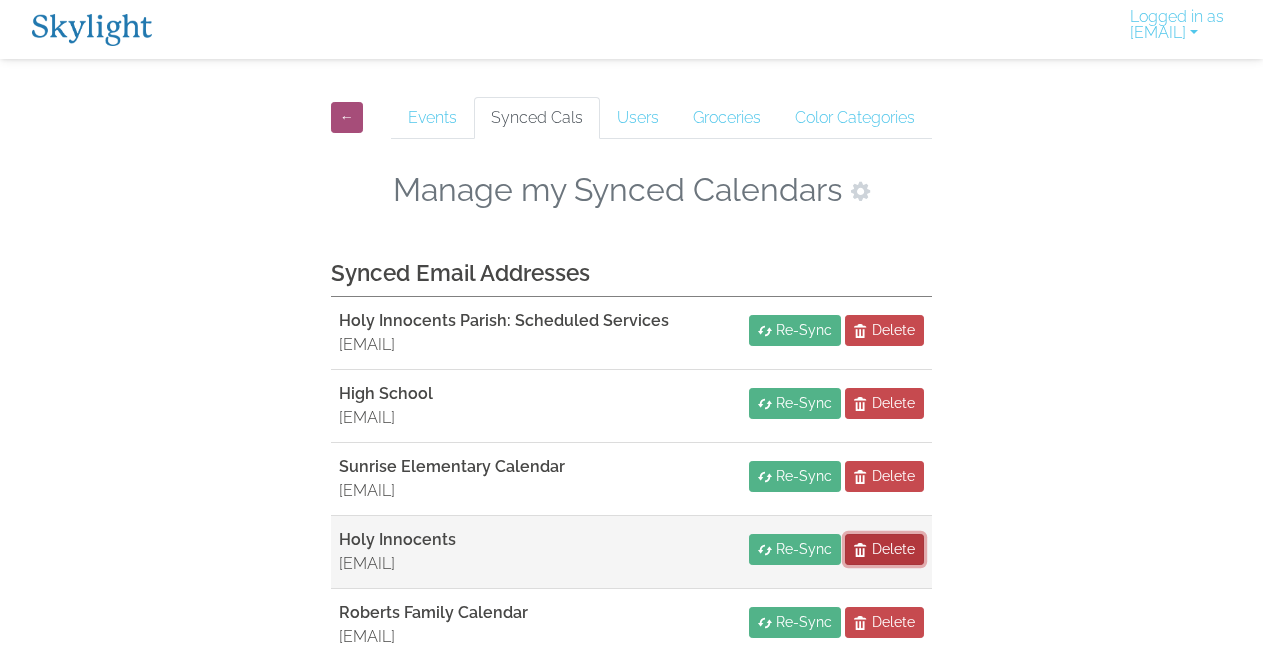 click on "Delete" at bounding box center [893, 549] 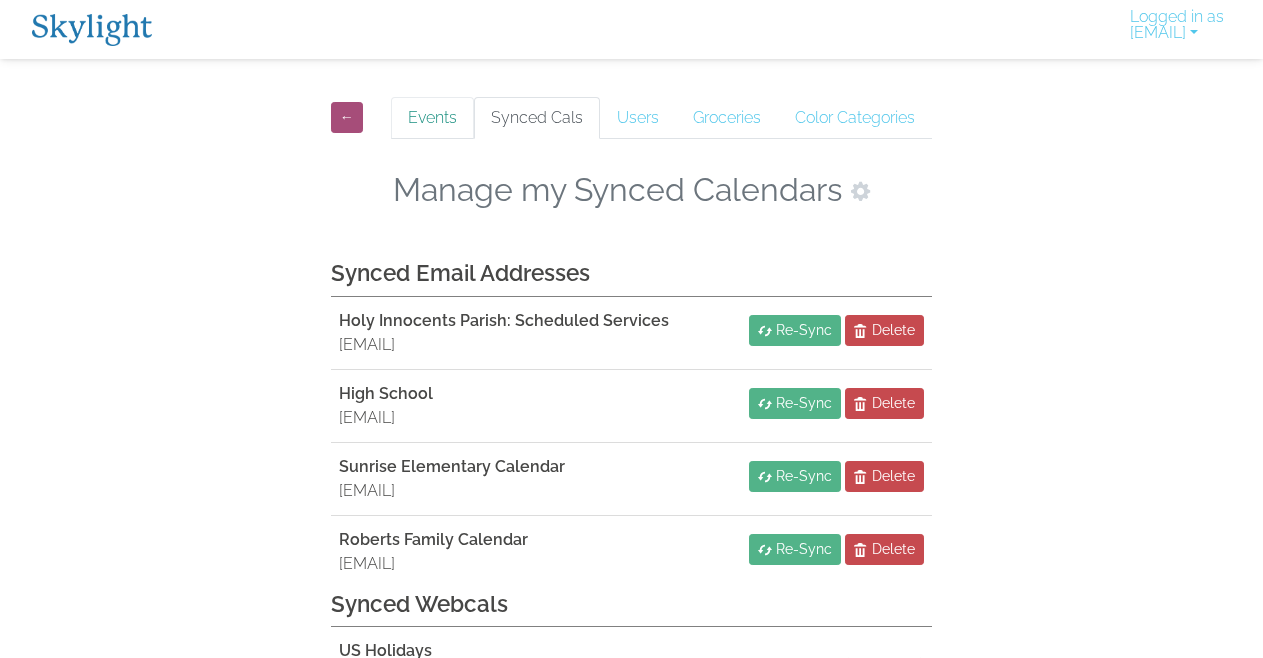 click on "Events" at bounding box center (432, 118) 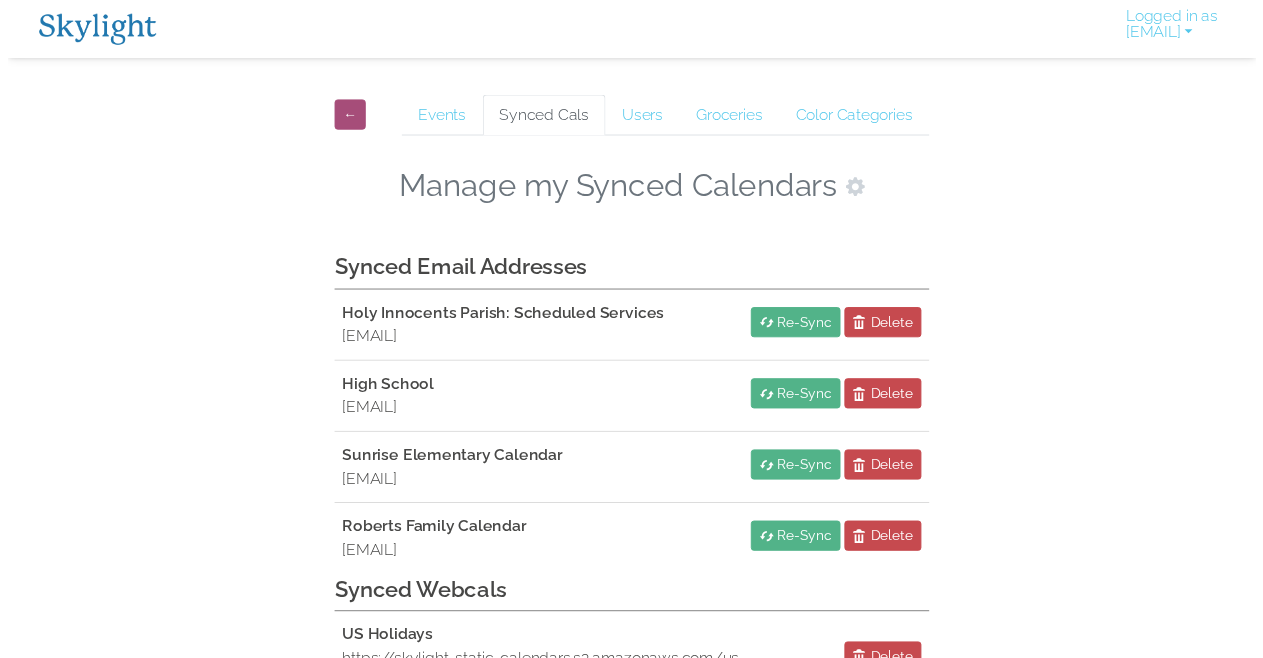 scroll, scrollTop: 0, scrollLeft: 0, axis: both 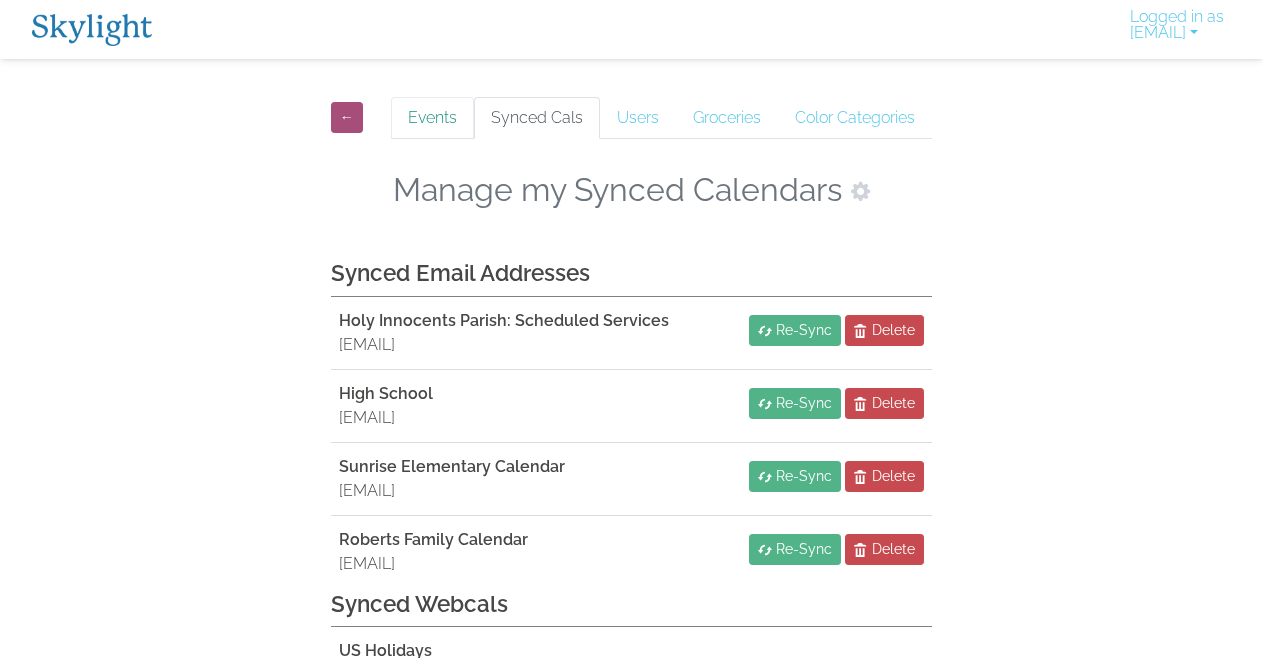 click on "Events" at bounding box center (432, 118) 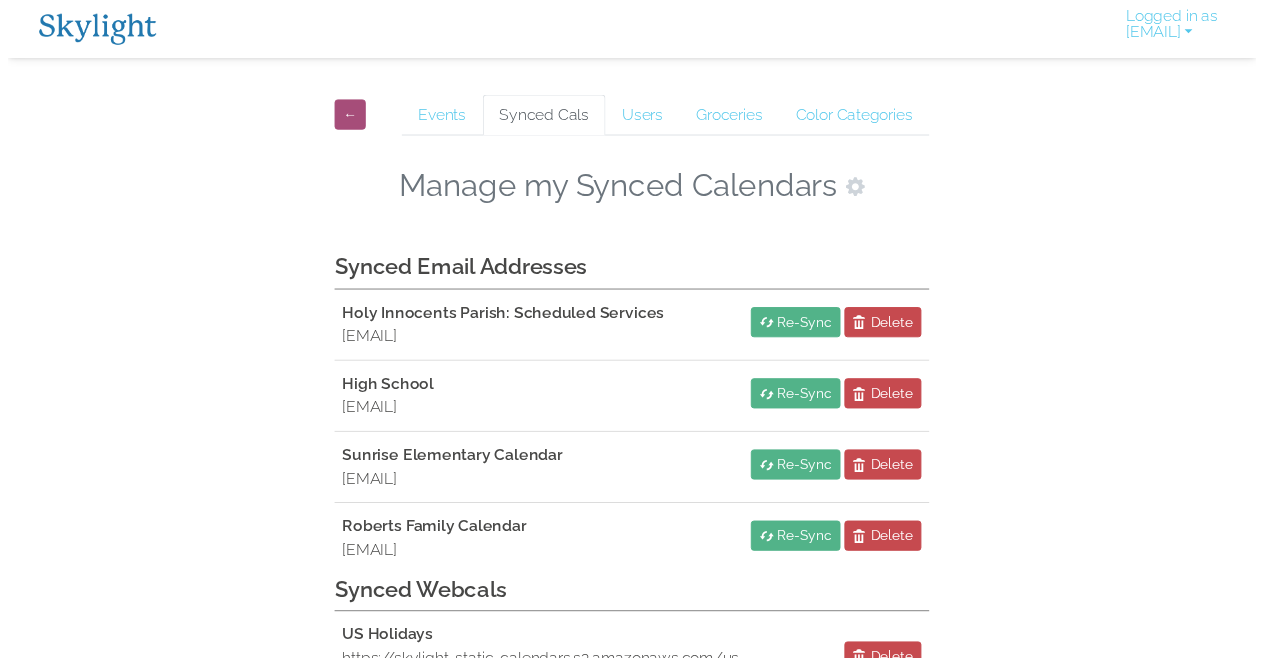 scroll, scrollTop: 0, scrollLeft: 0, axis: both 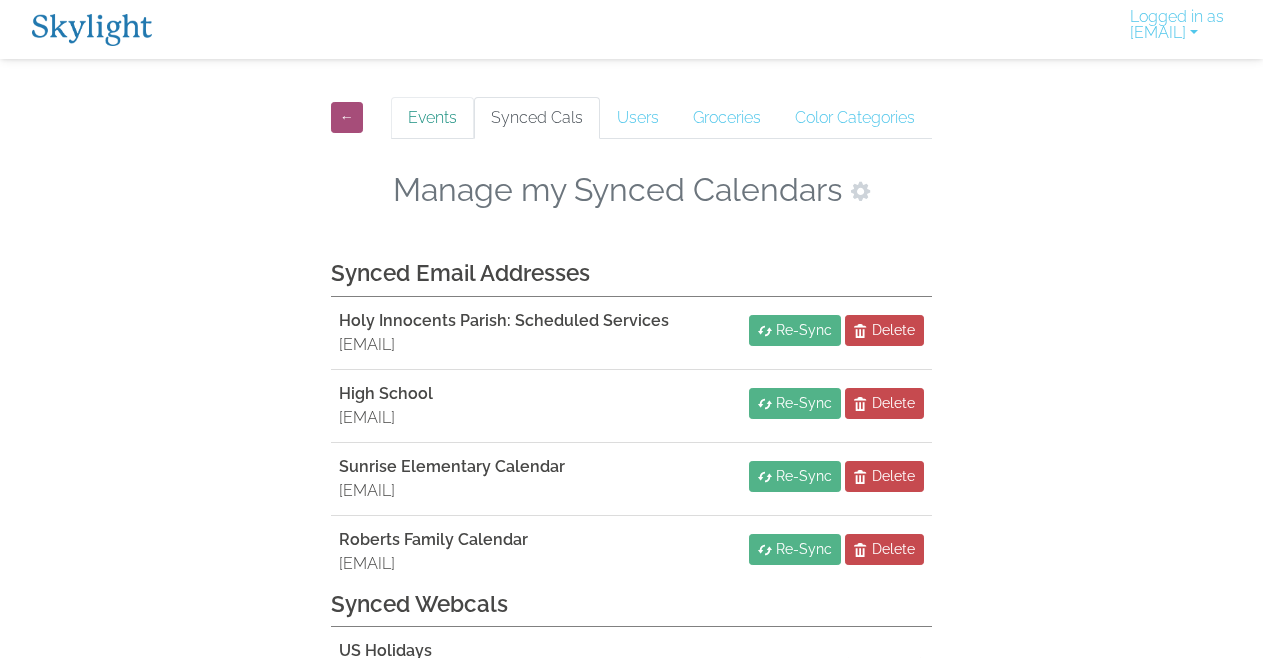 click on "Events" at bounding box center [432, 118] 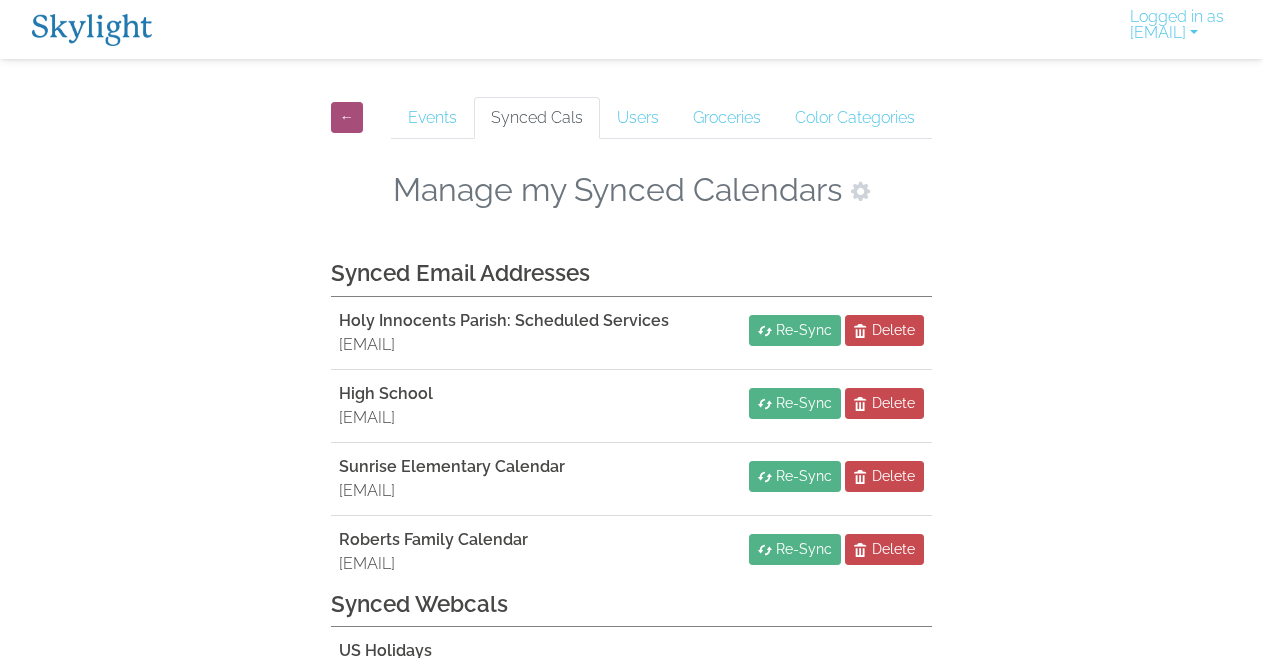 scroll, scrollTop: 0, scrollLeft: 0, axis: both 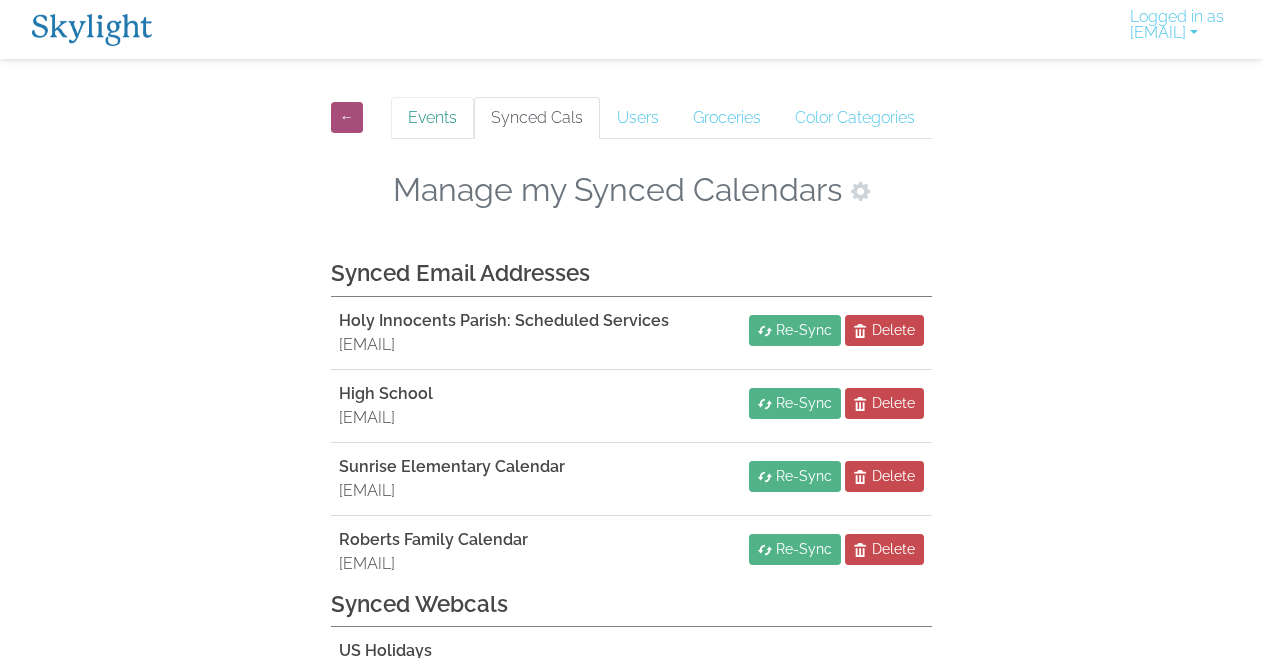 click on "Events" at bounding box center (432, 118) 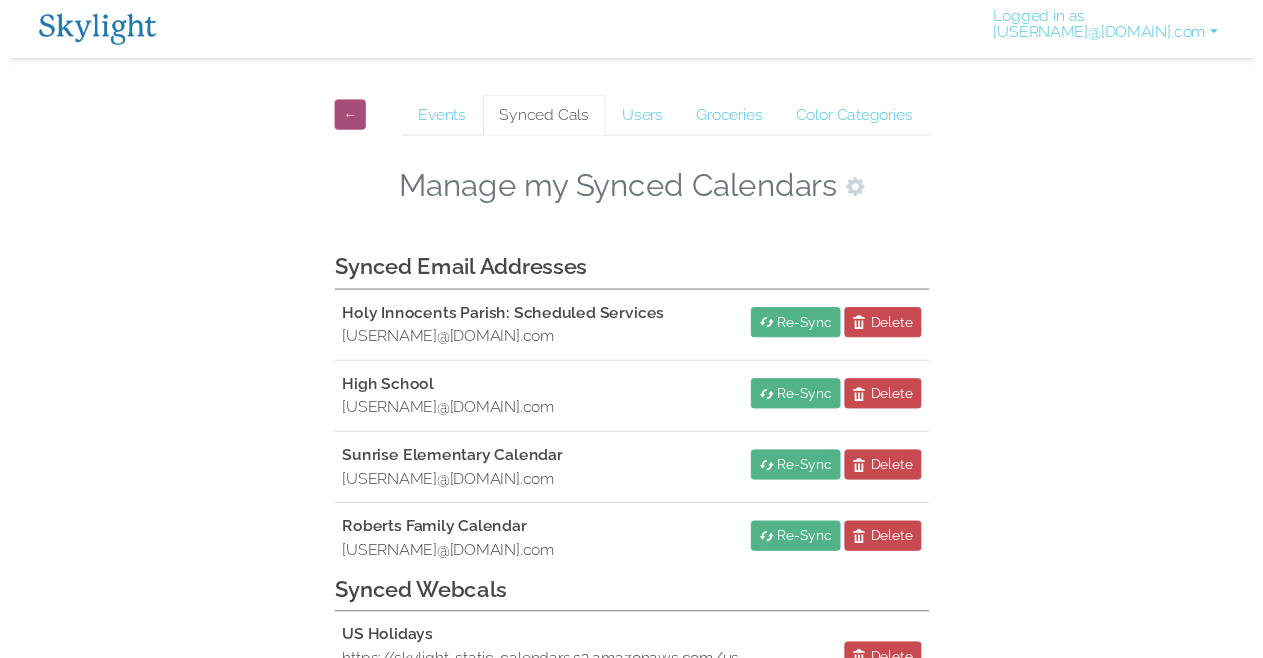 scroll, scrollTop: 0, scrollLeft: 0, axis: both 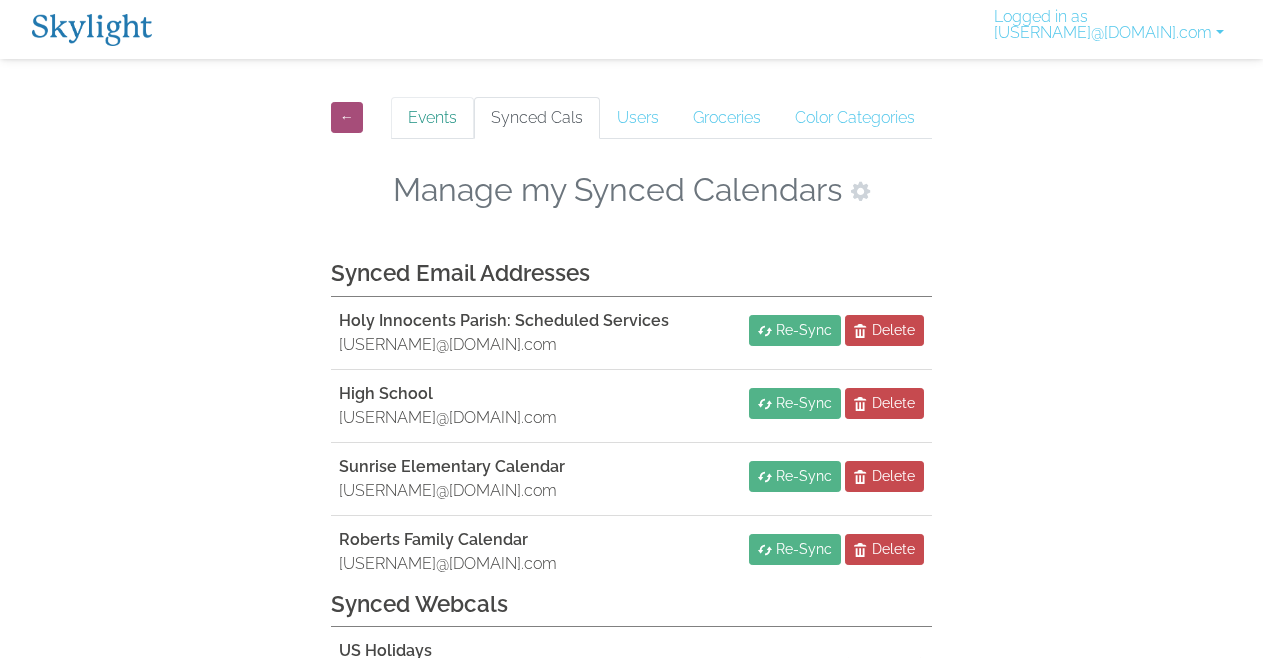 click on "Events" at bounding box center [432, 118] 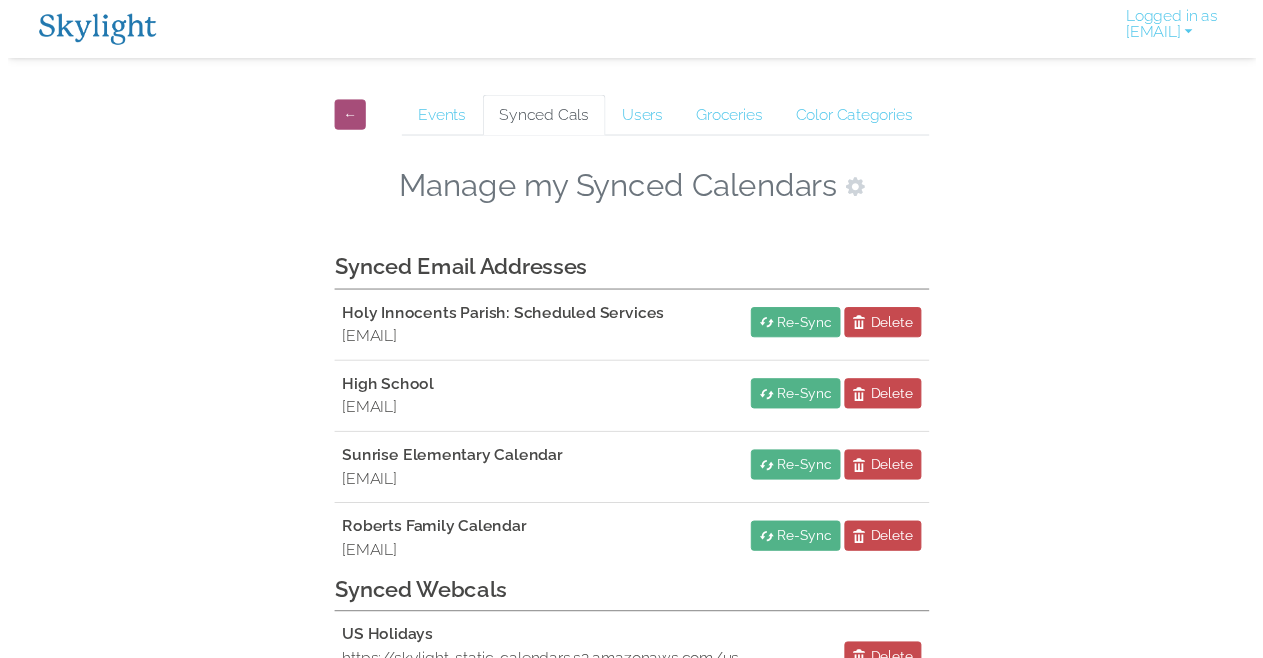 scroll, scrollTop: 0, scrollLeft: 0, axis: both 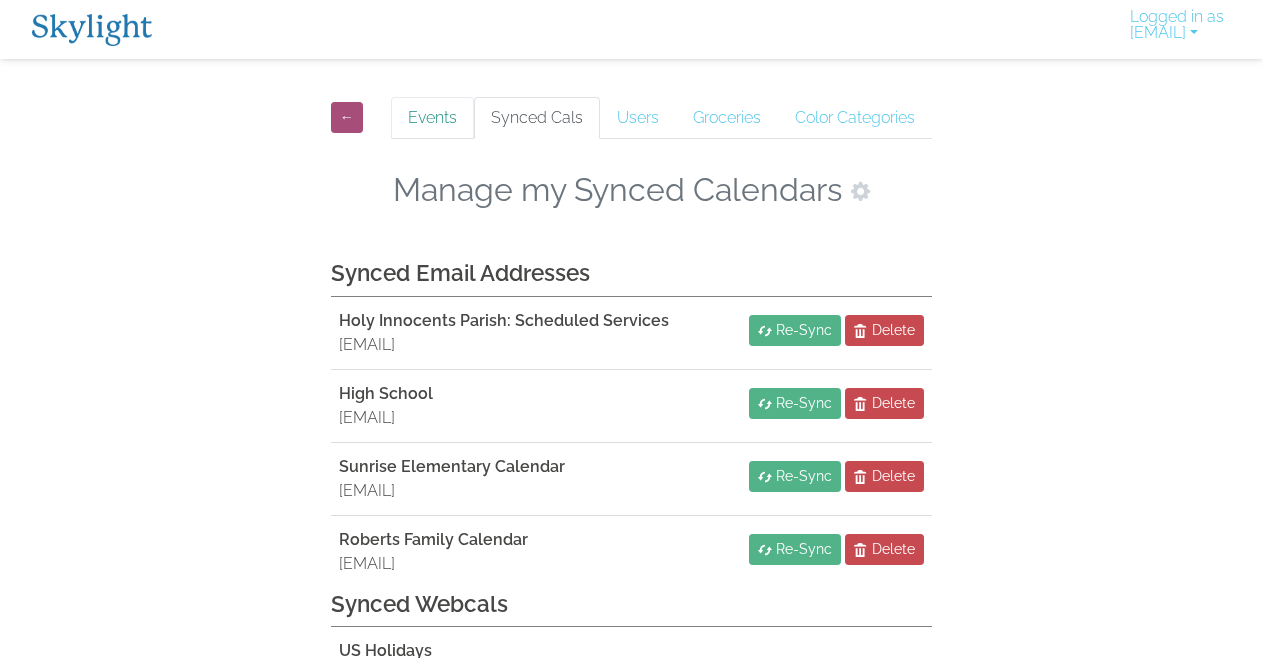 click on "Events" at bounding box center (432, 118) 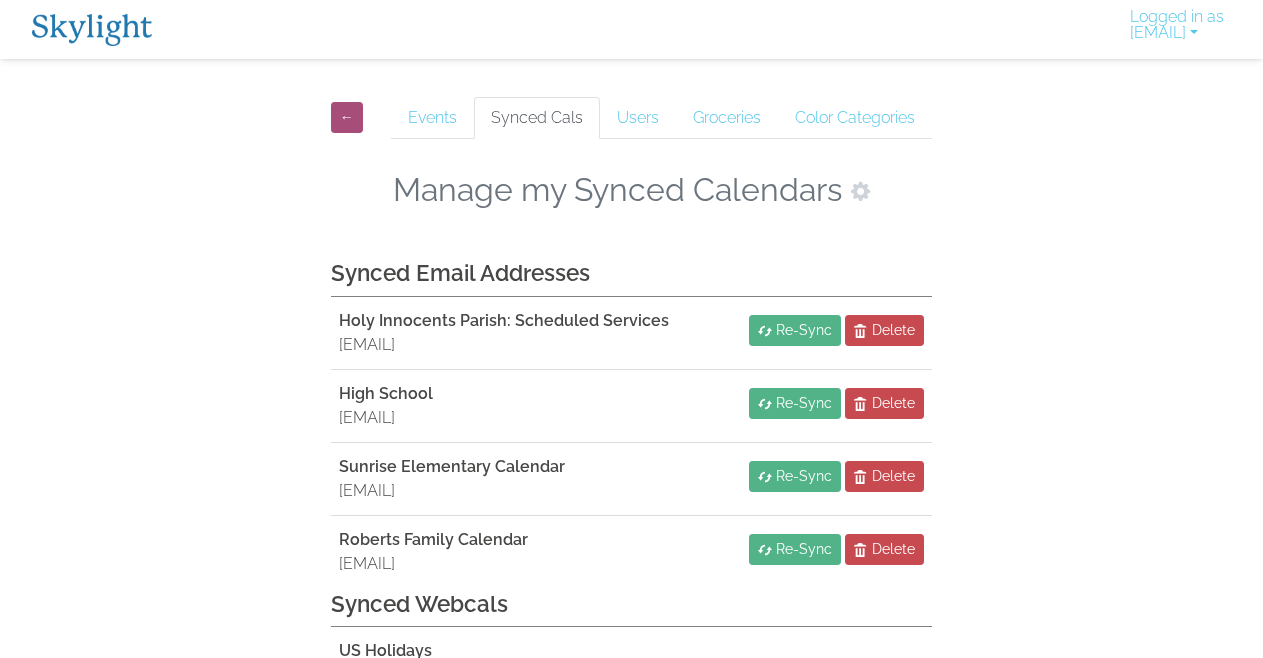 scroll, scrollTop: 0, scrollLeft: 0, axis: both 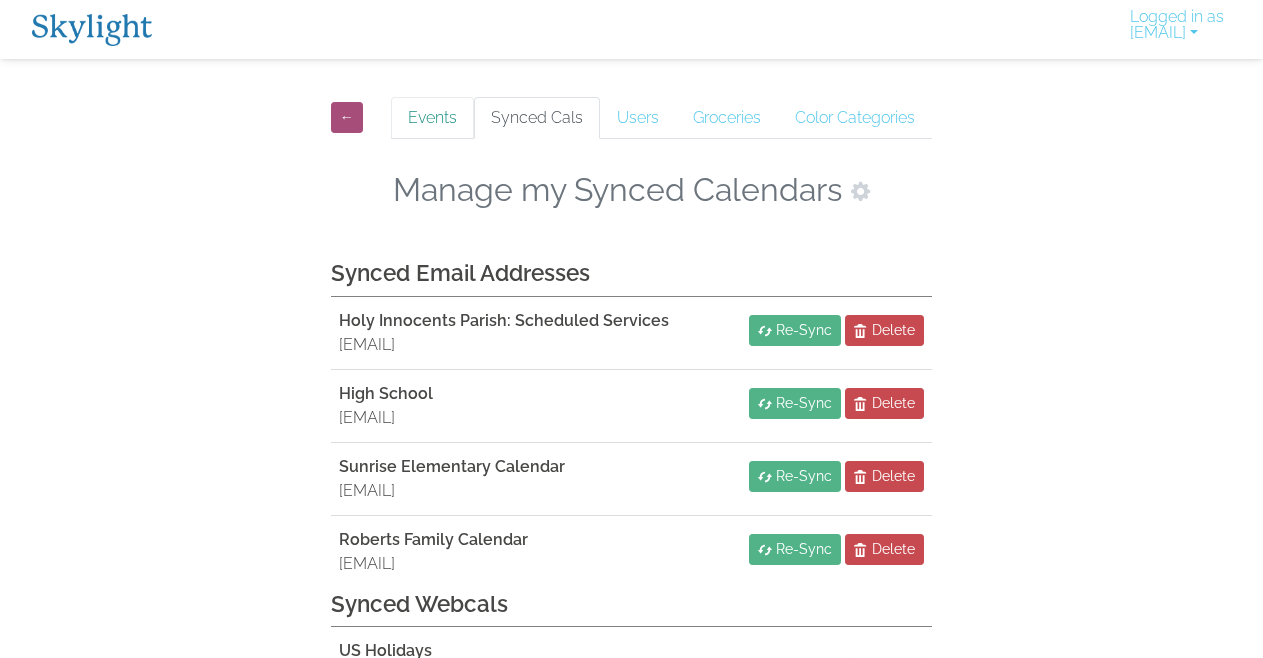 click on "Events" at bounding box center [432, 118] 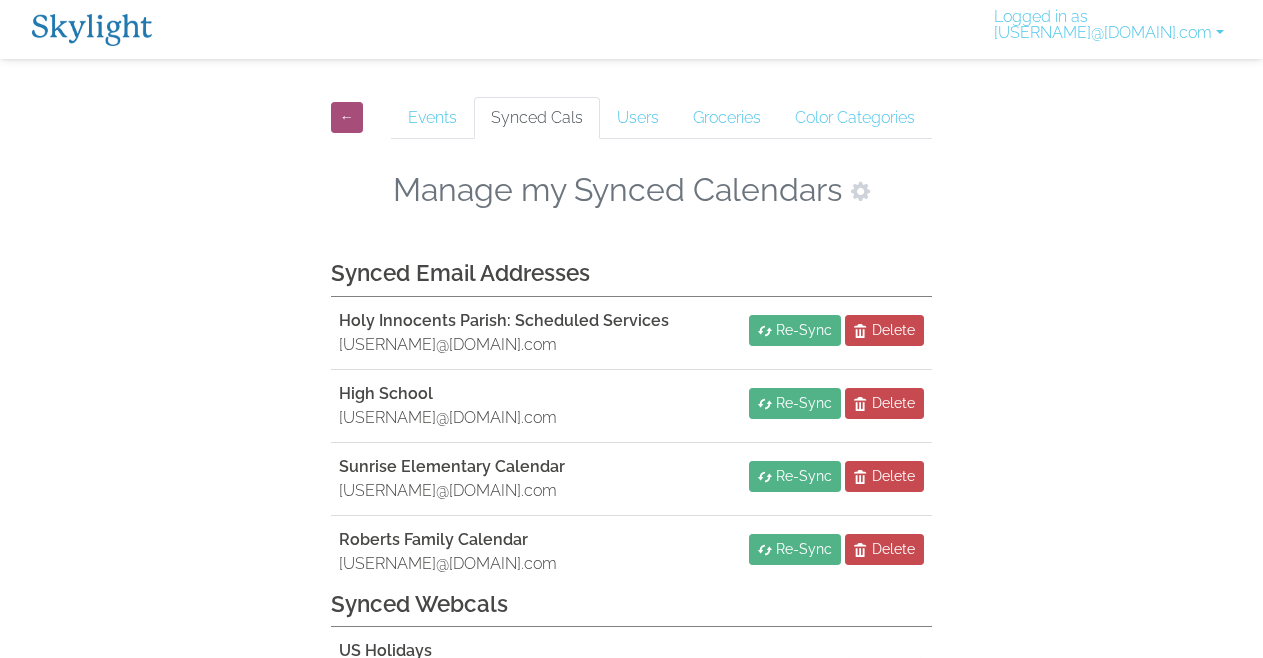 scroll, scrollTop: 0, scrollLeft: 0, axis: both 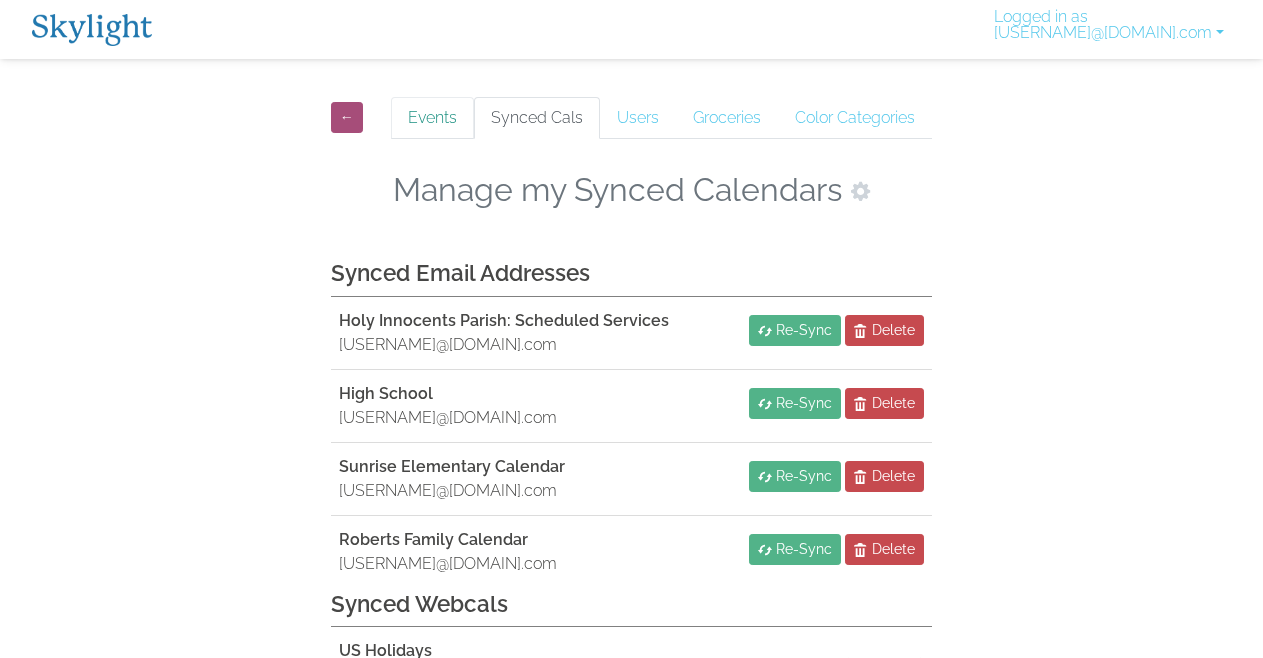 click on "Events" at bounding box center [432, 118] 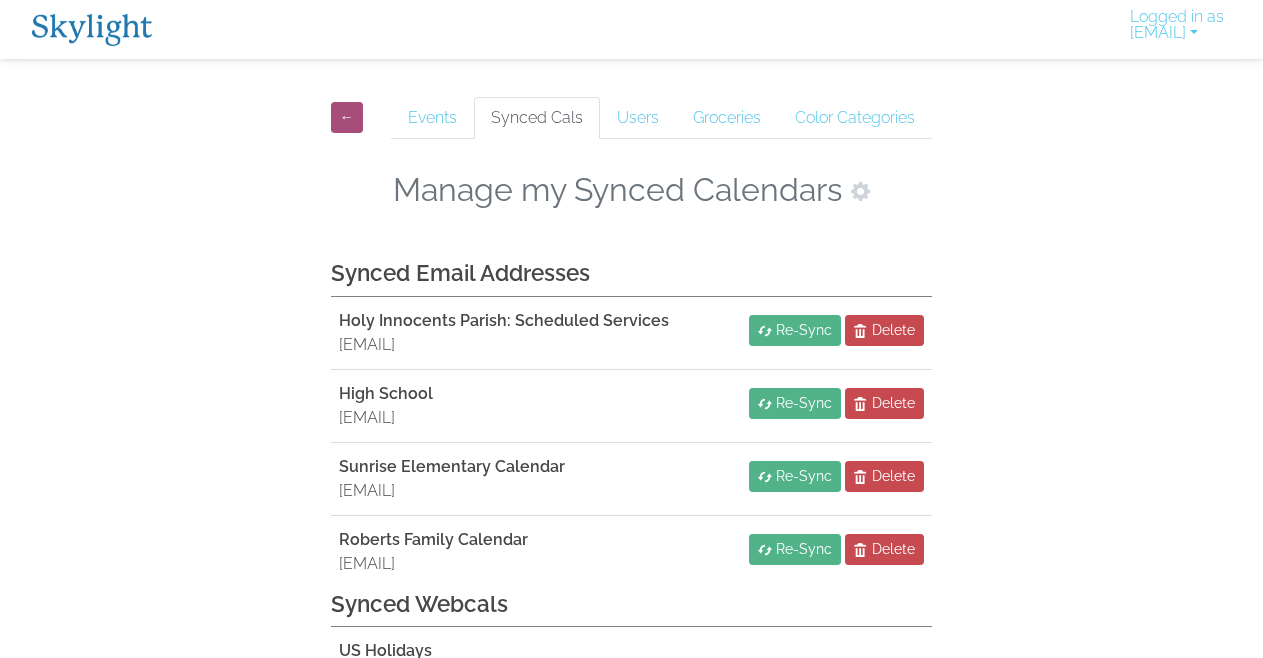 scroll, scrollTop: 0, scrollLeft: 0, axis: both 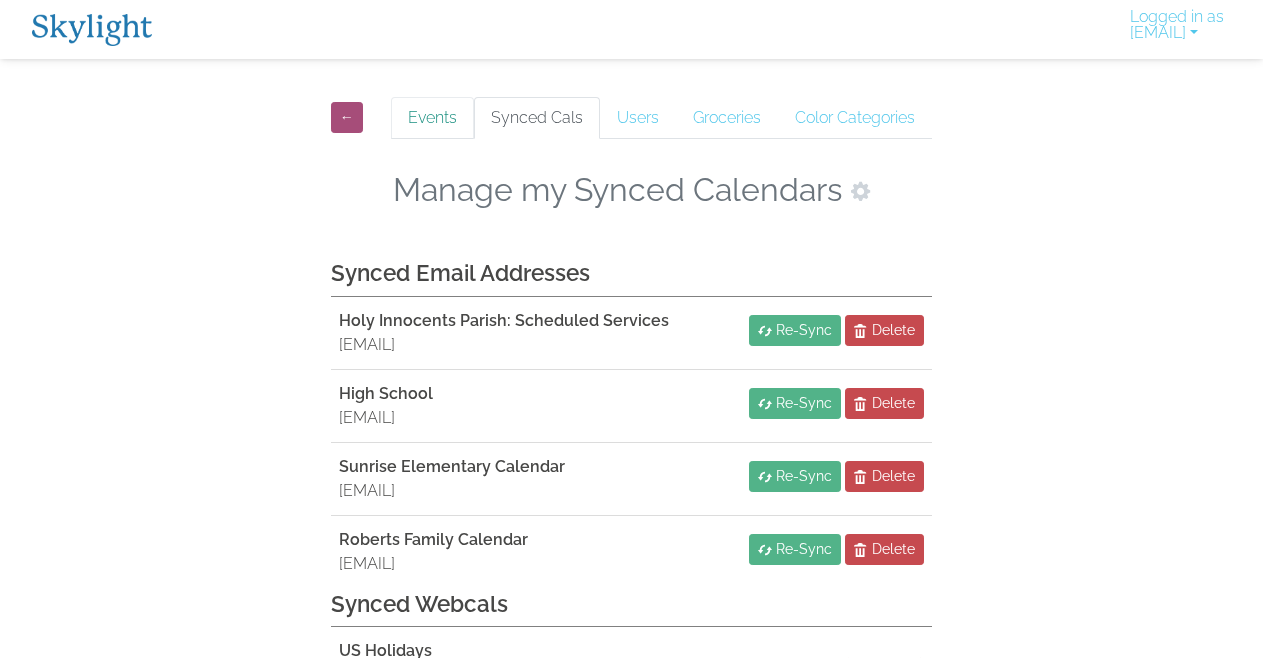 click on "Events" at bounding box center (432, 118) 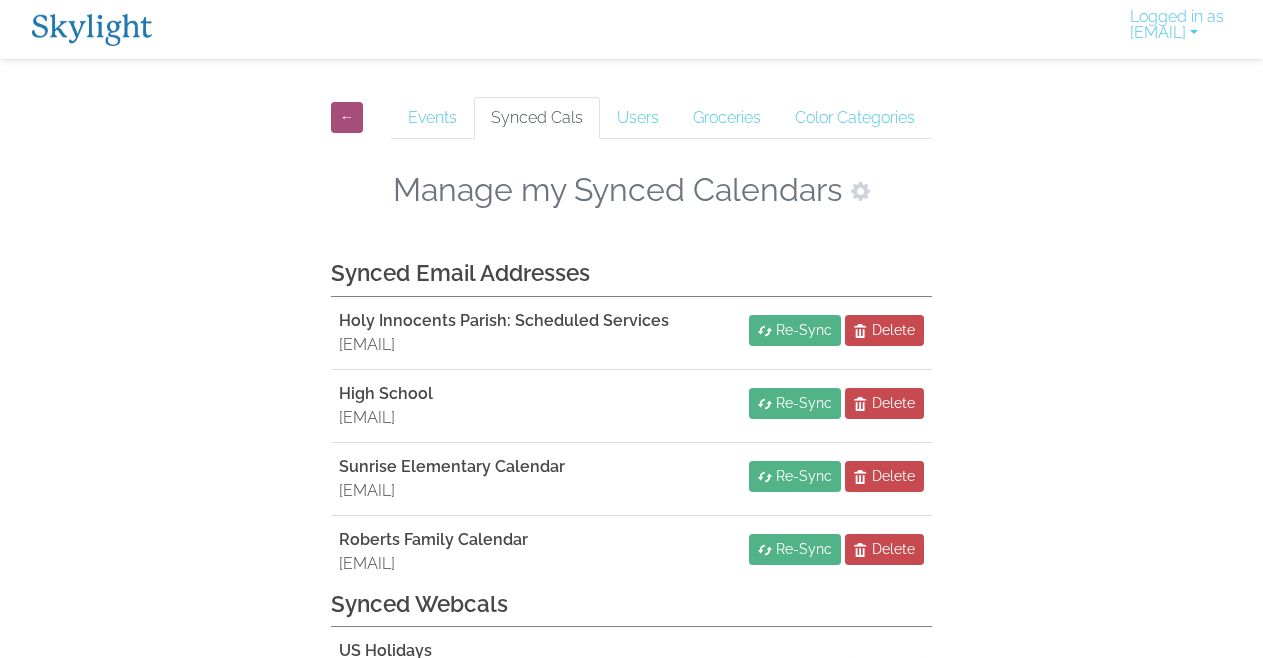 scroll, scrollTop: 0, scrollLeft: 0, axis: both 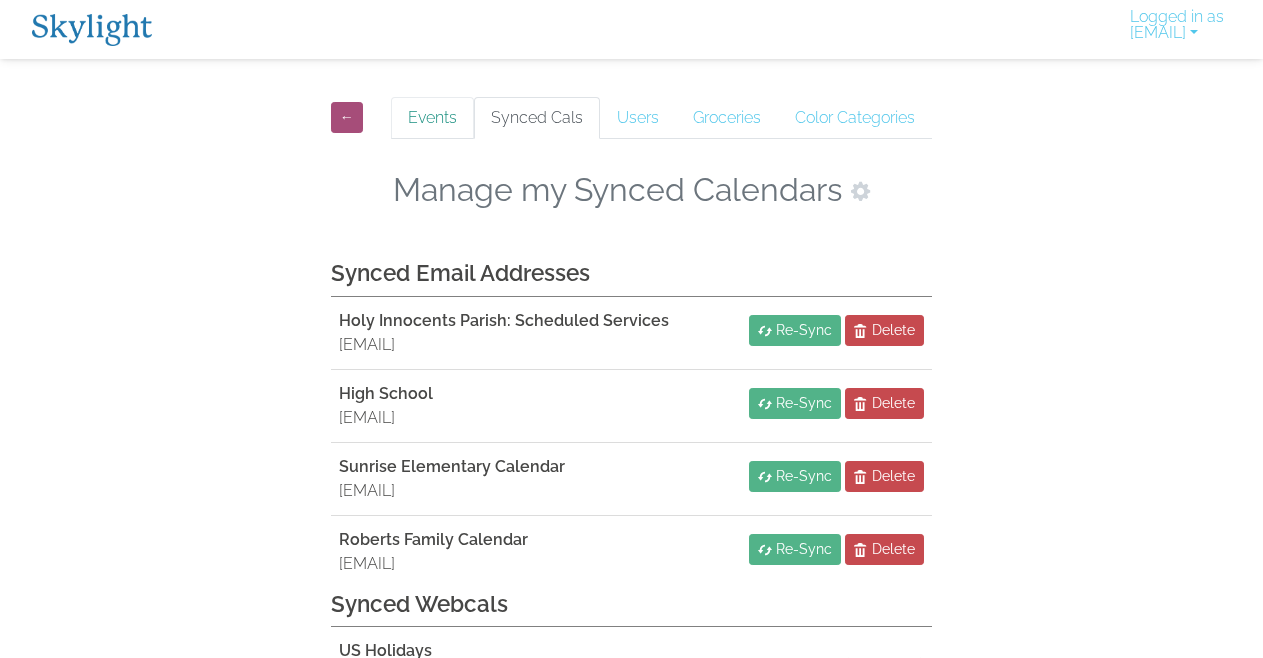 click on "Events" at bounding box center [432, 118] 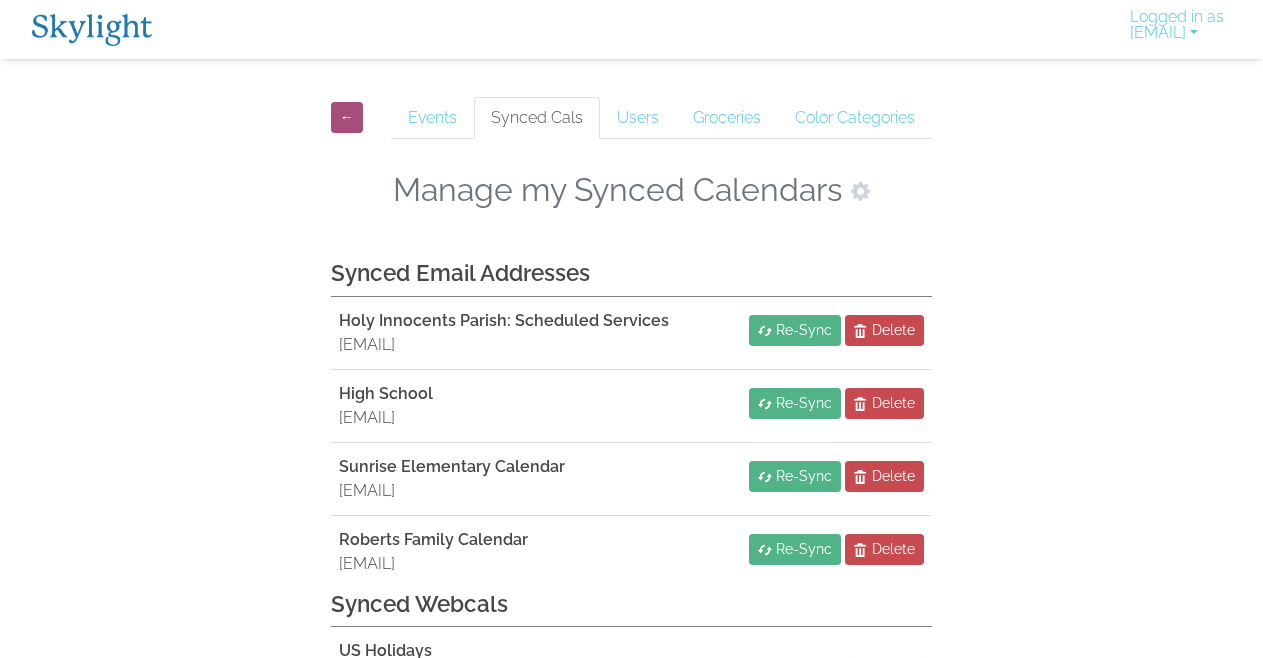 scroll, scrollTop: 0, scrollLeft: 0, axis: both 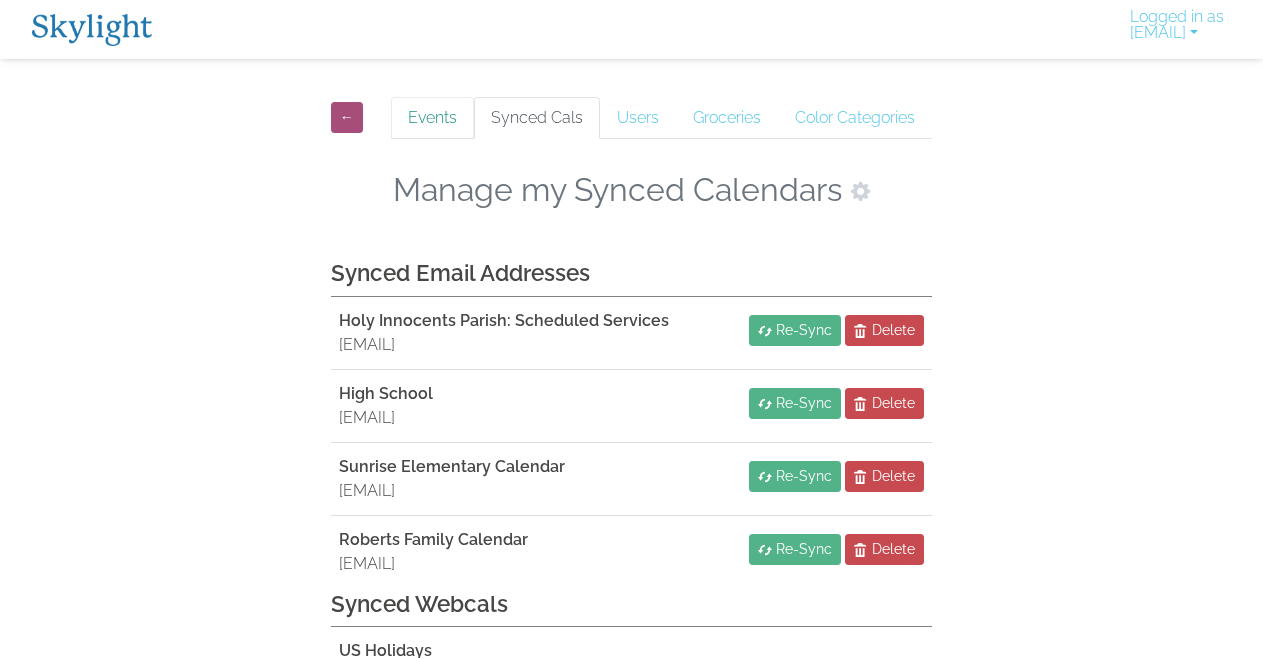 click on "Events" at bounding box center (432, 118) 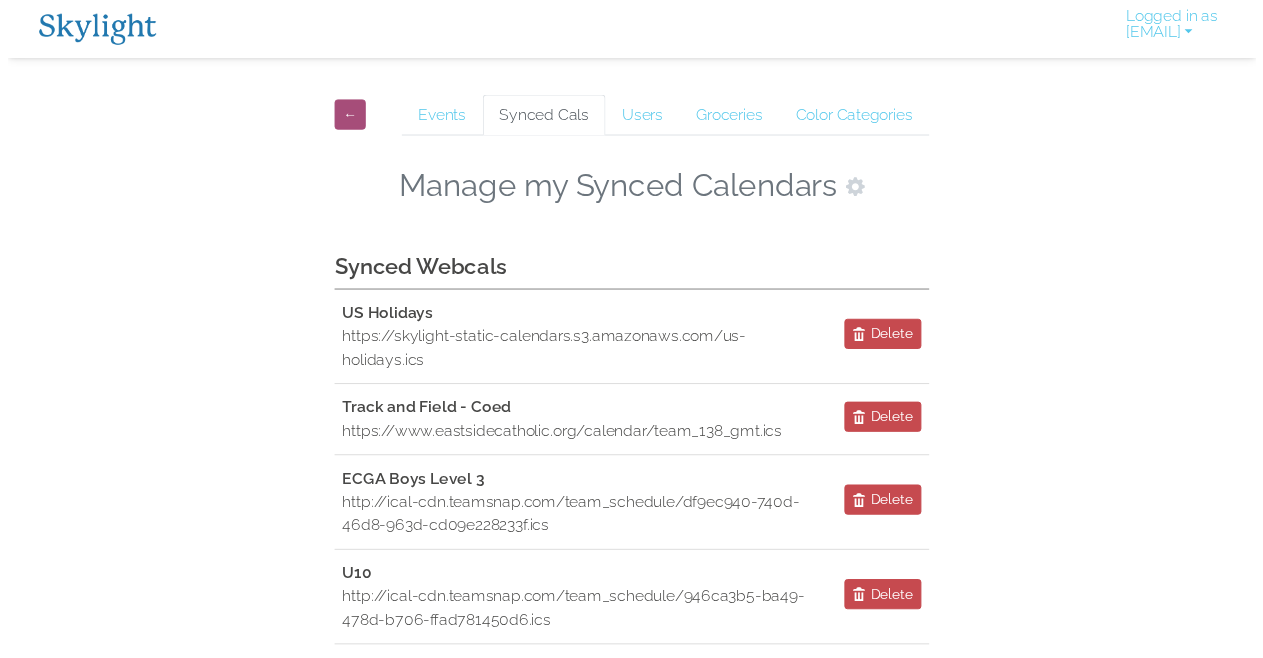 scroll, scrollTop: 0, scrollLeft: 0, axis: both 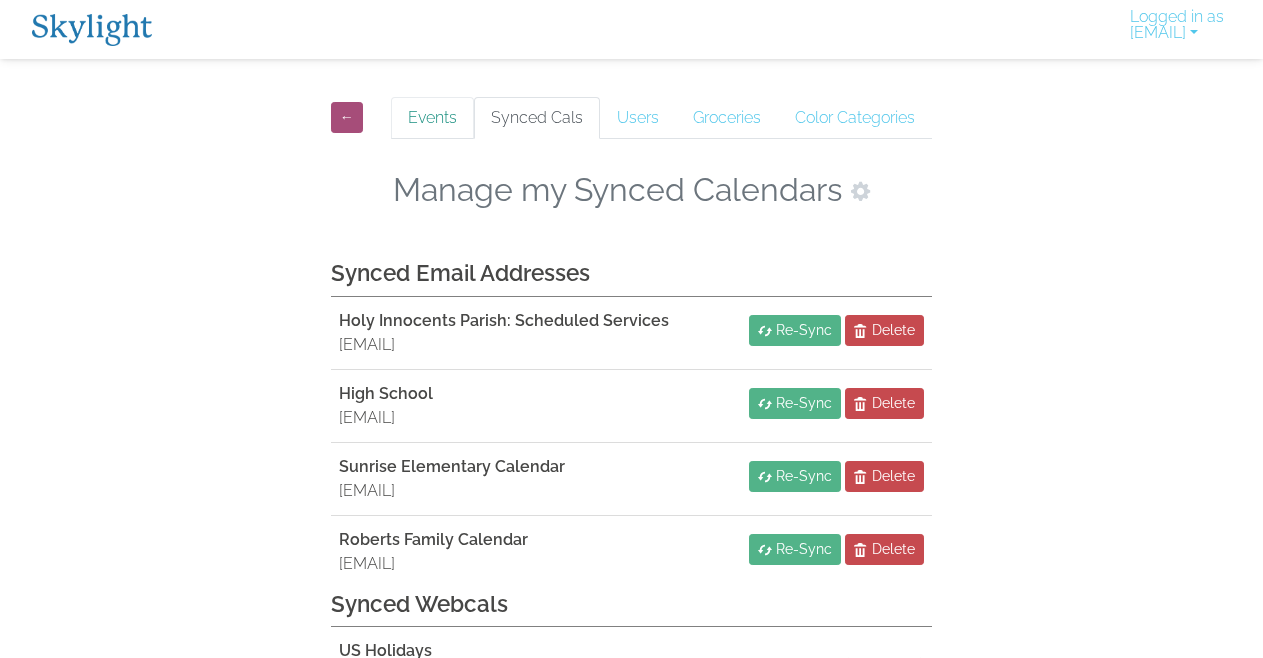 click on "Events" at bounding box center (432, 118) 